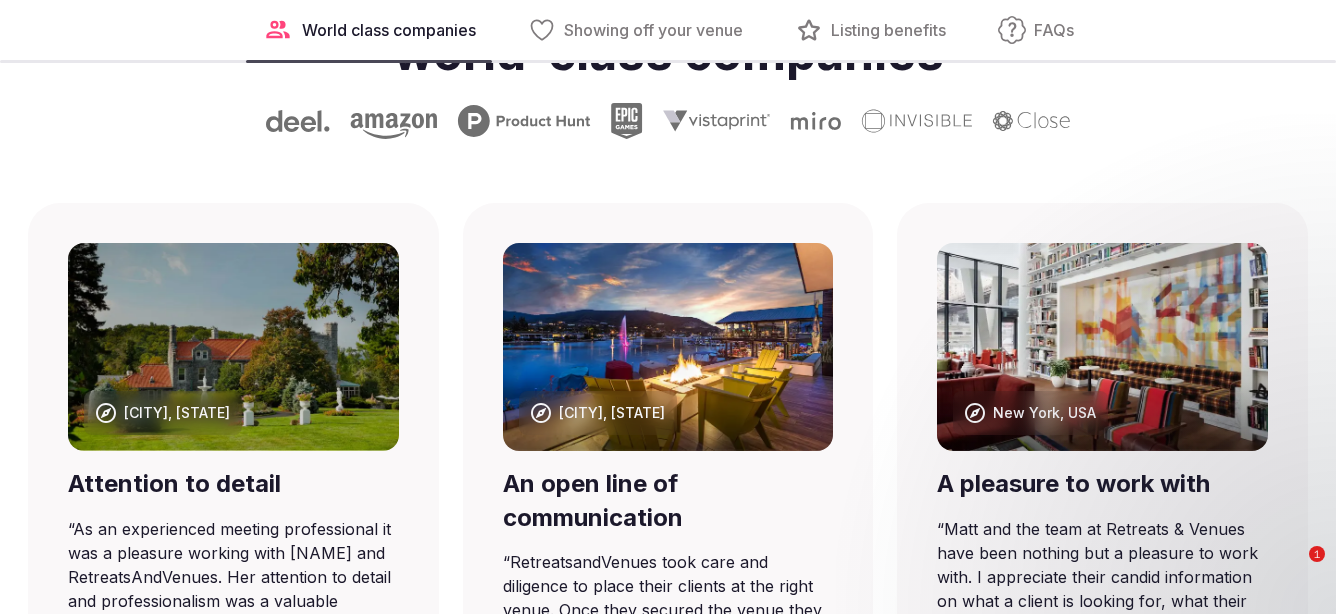 scroll, scrollTop: 1577, scrollLeft: 0, axis: vertical 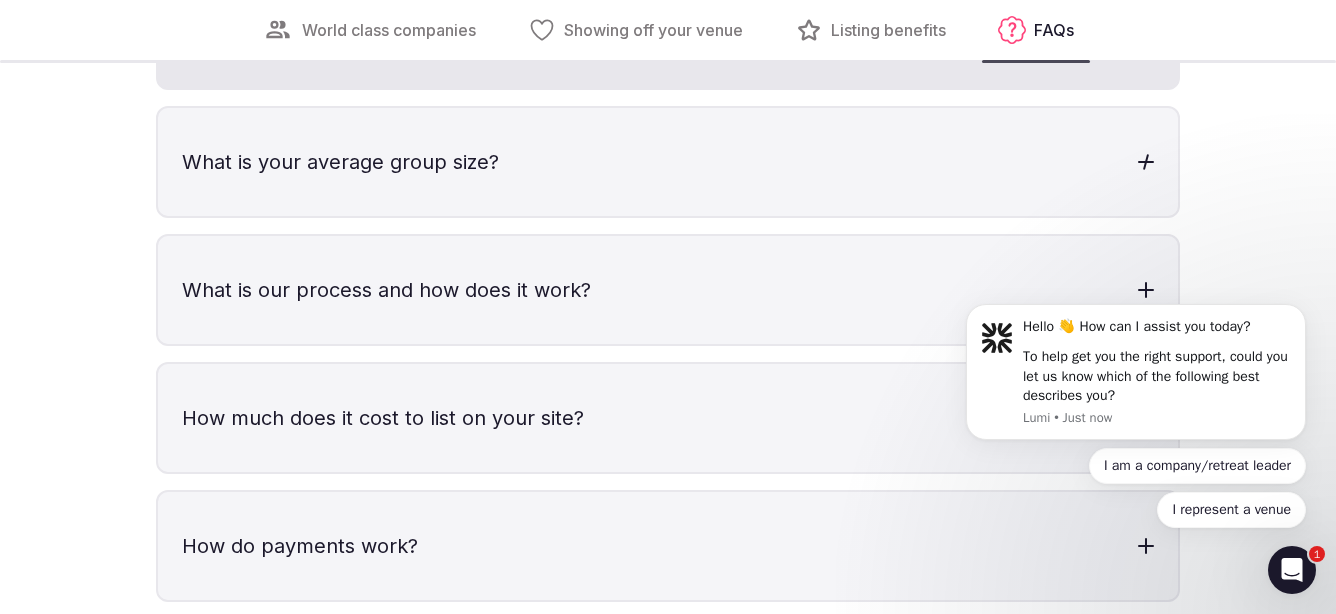 type on "**********" 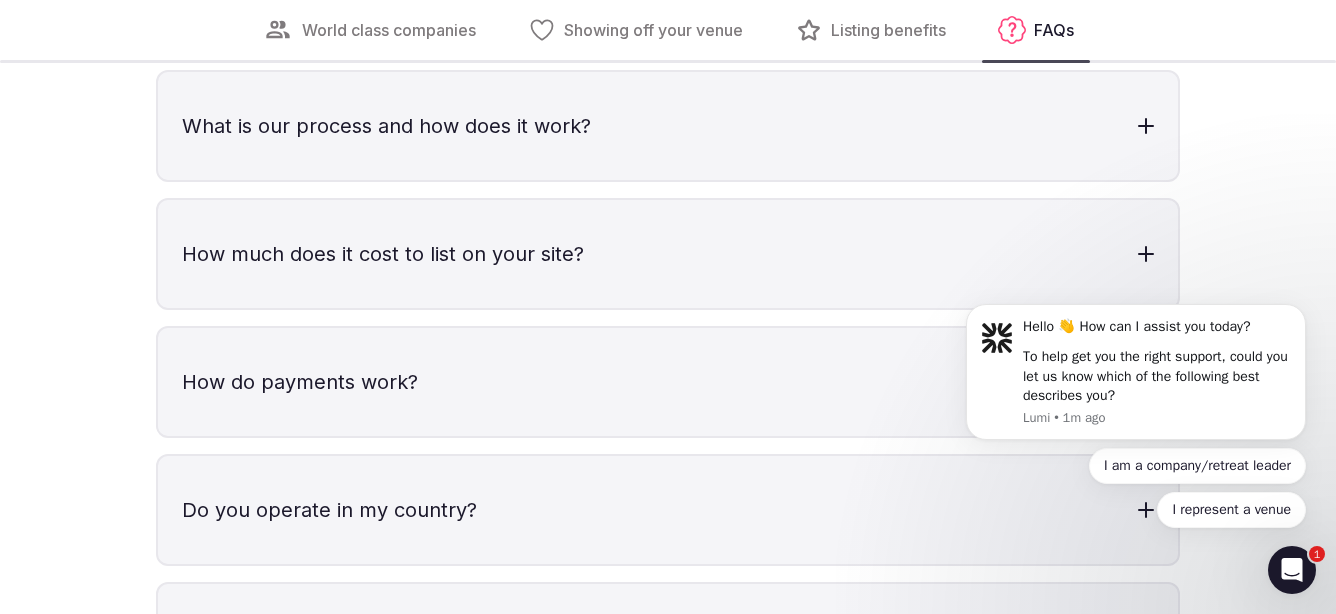 scroll, scrollTop: 6686, scrollLeft: 0, axis: vertical 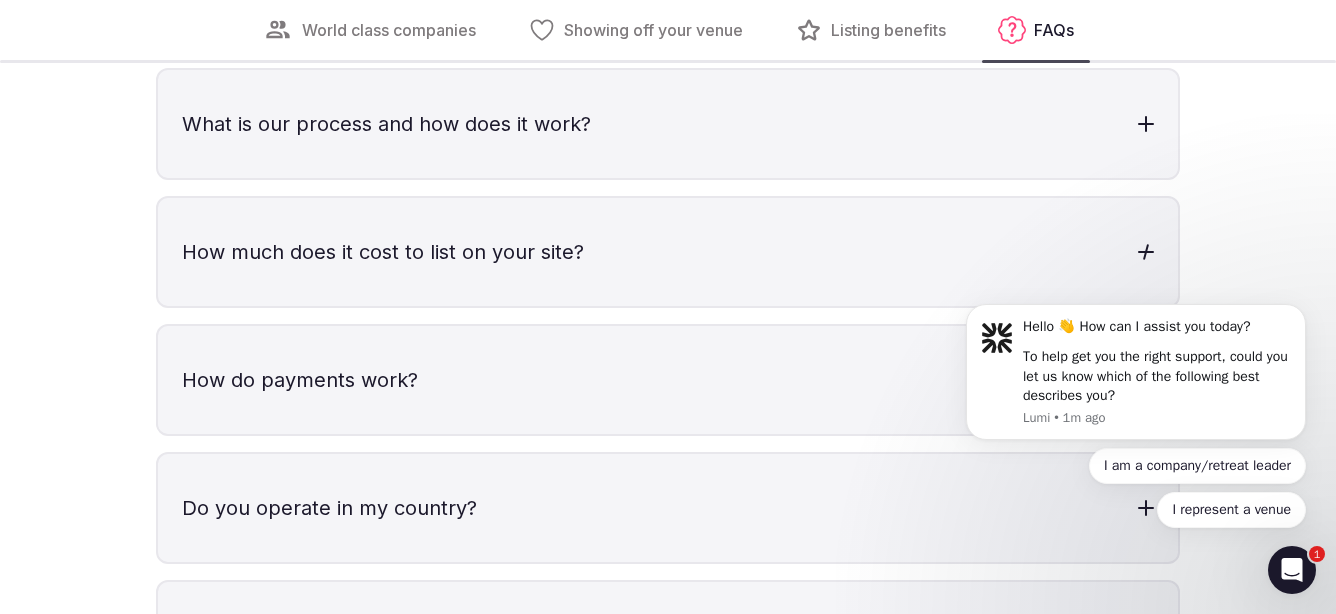 click on "How much does it cost to list on your site?" at bounding box center (668, 252) 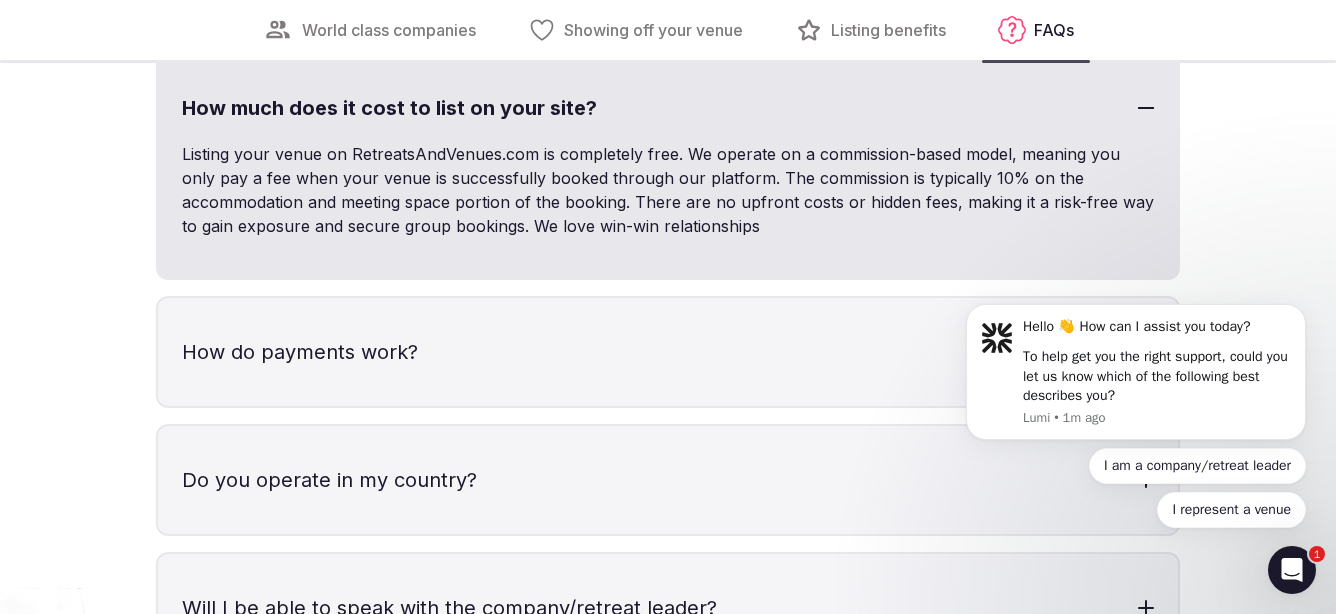 scroll, scrollTop: 6842, scrollLeft: 0, axis: vertical 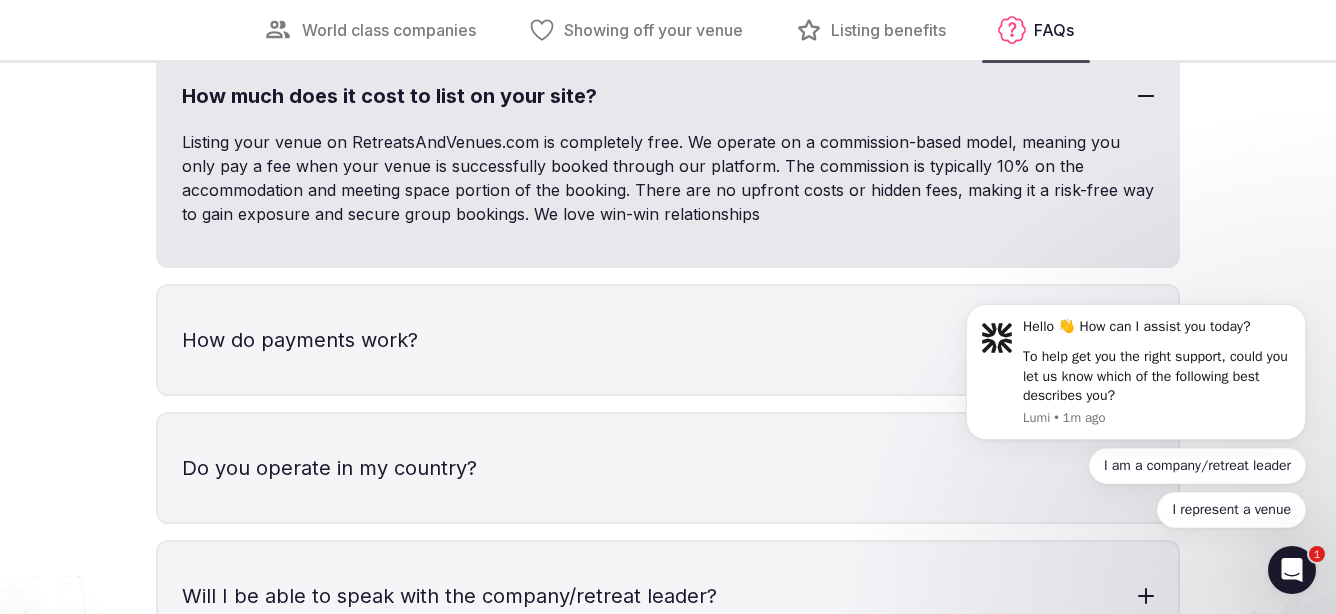 click on "How do payments work?" at bounding box center (668, 340) 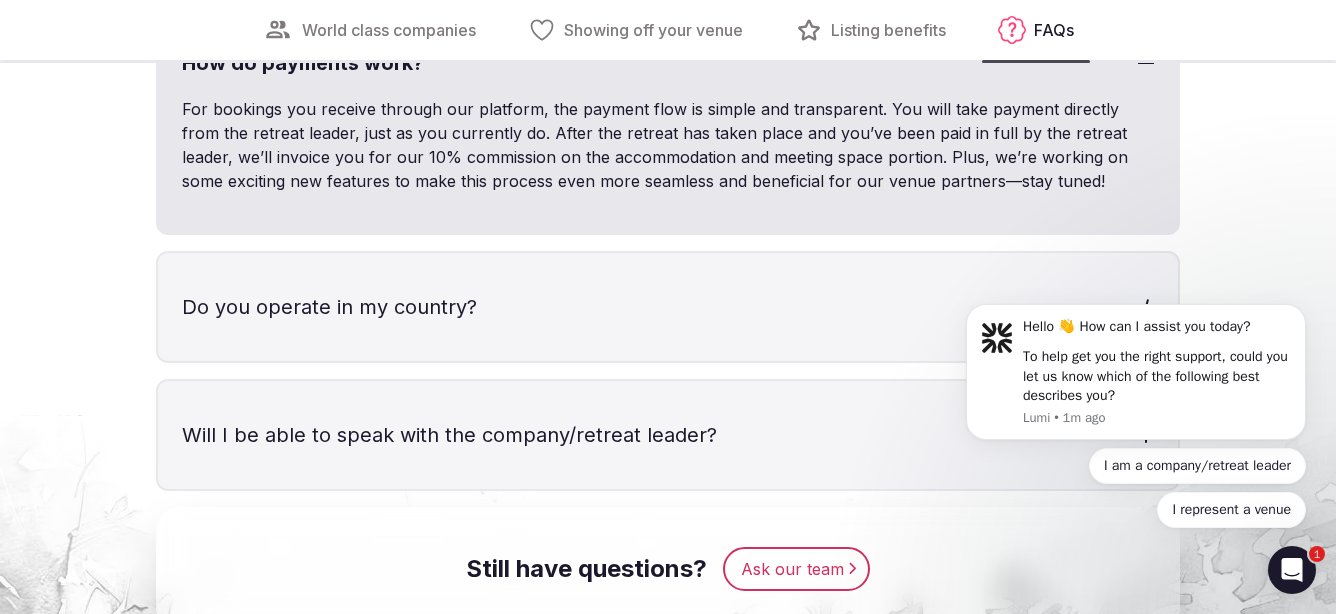 scroll, scrollTop: 7127, scrollLeft: 0, axis: vertical 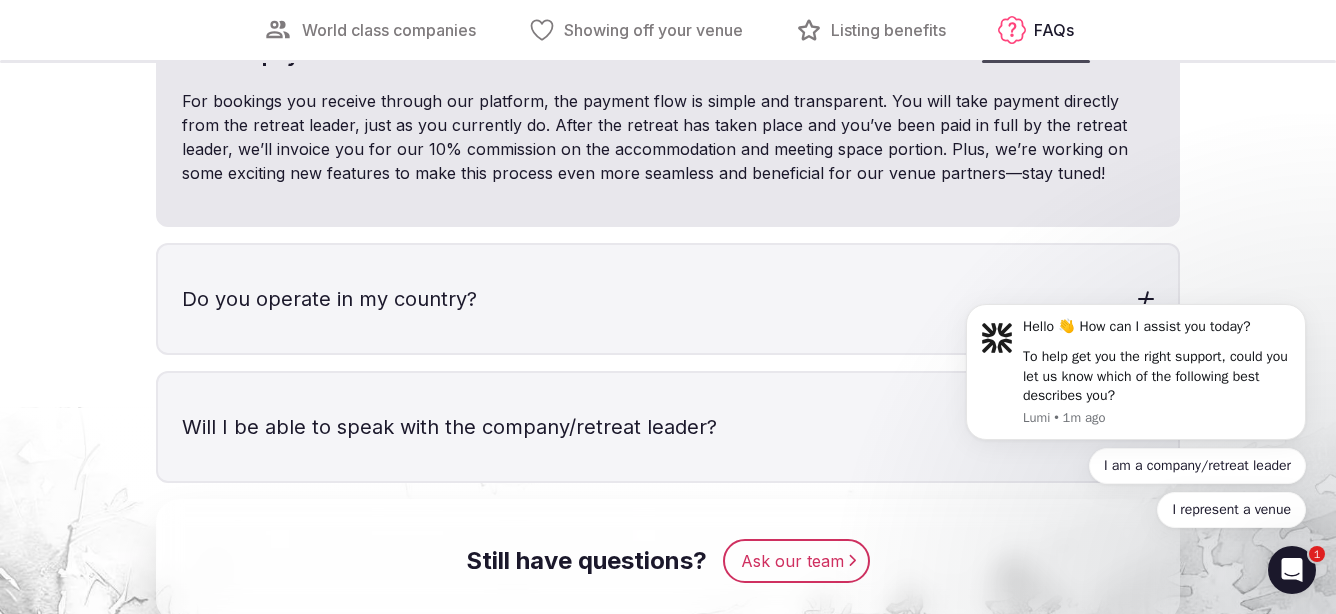 click on "Do you operate in my country?" at bounding box center [668, 299] 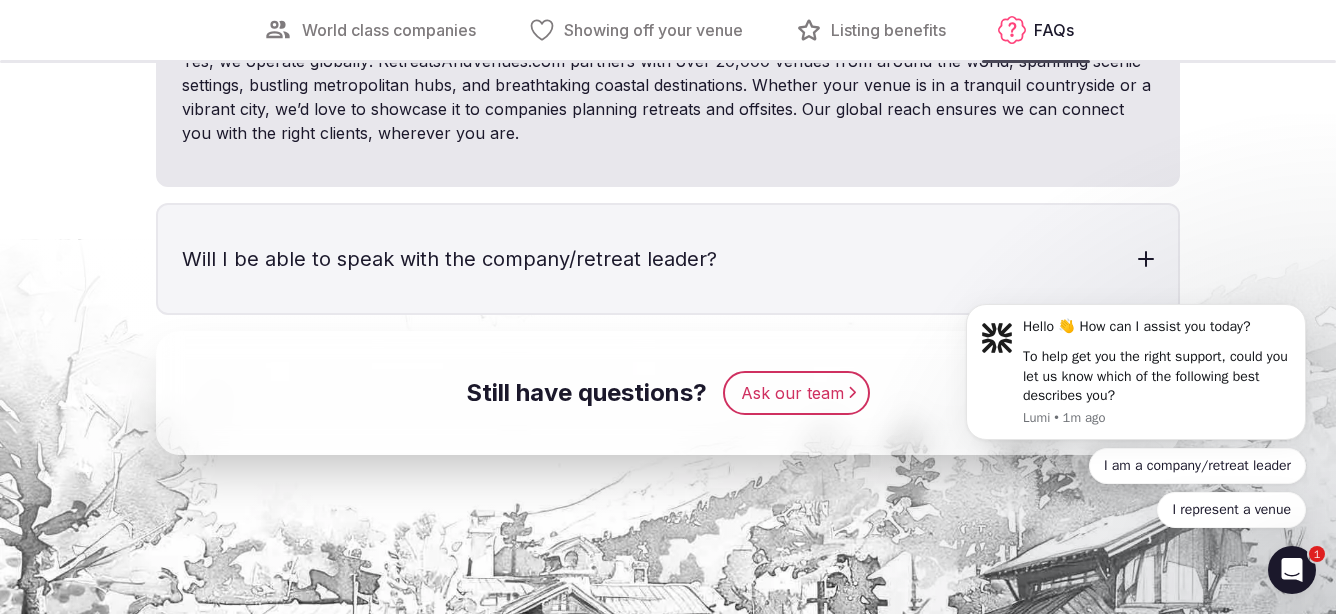 scroll, scrollTop: 7419, scrollLeft: 0, axis: vertical 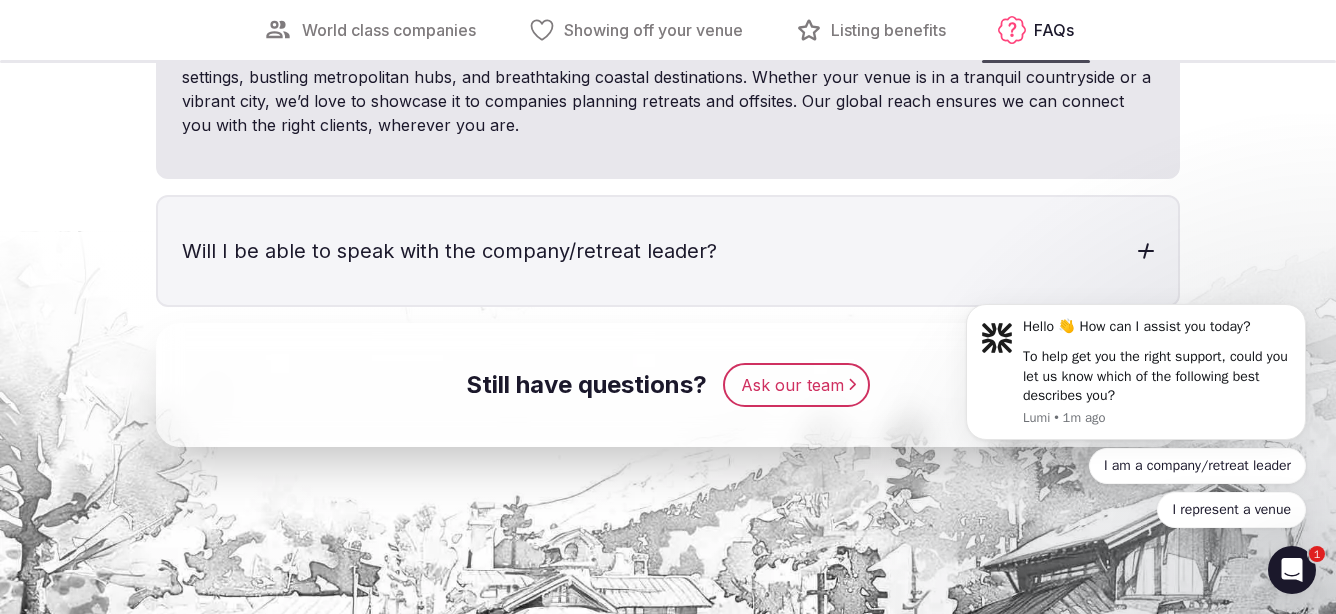 click on "Will I be able to speak with the company/retreat leader?" at bounding box center (668, 251) 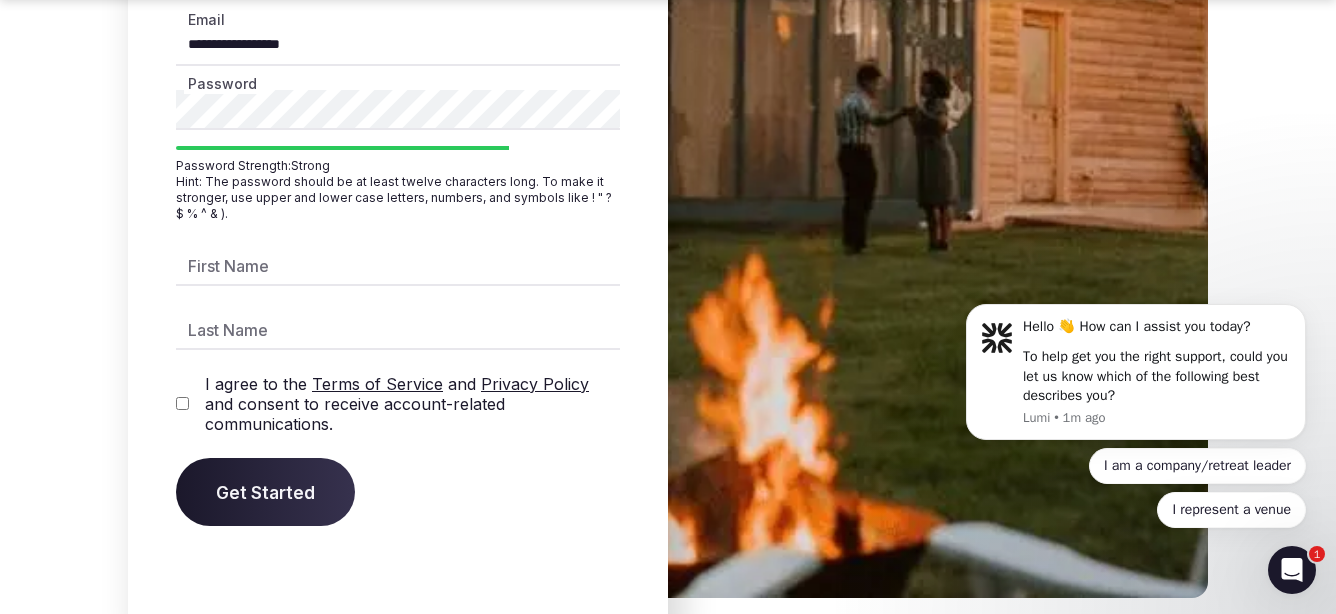 scroll, scrollTop: 8935, scrollLeft: 0, axis: vertical 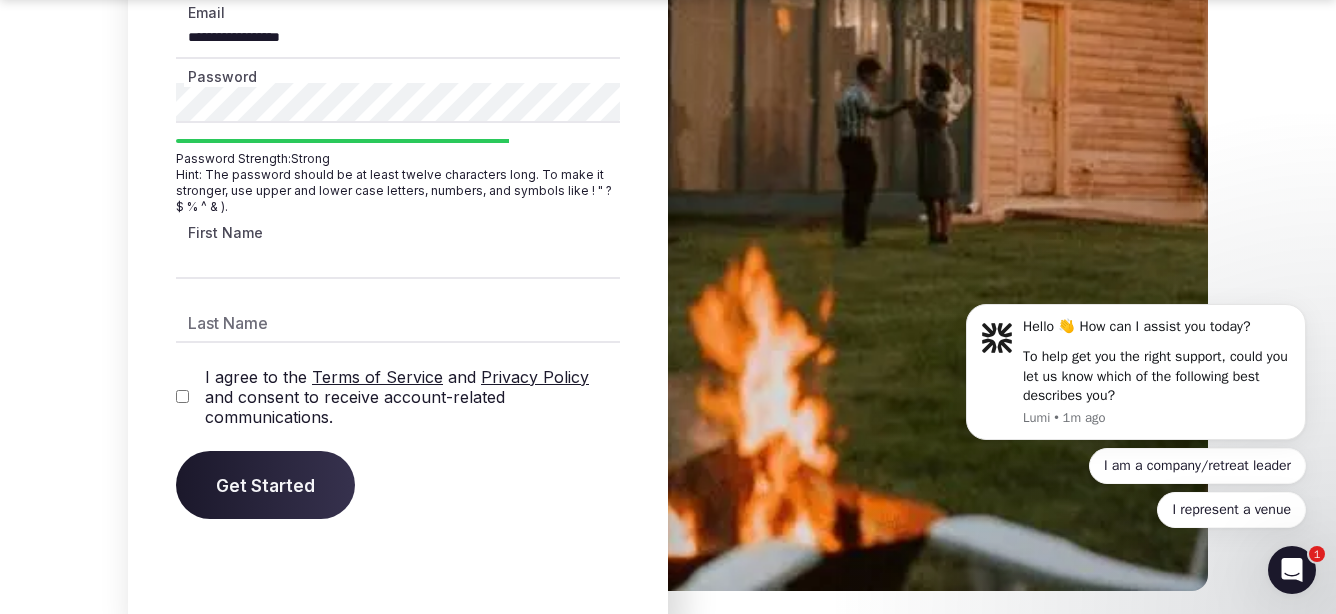 click on "First Name" at bounding box center [398, 259] 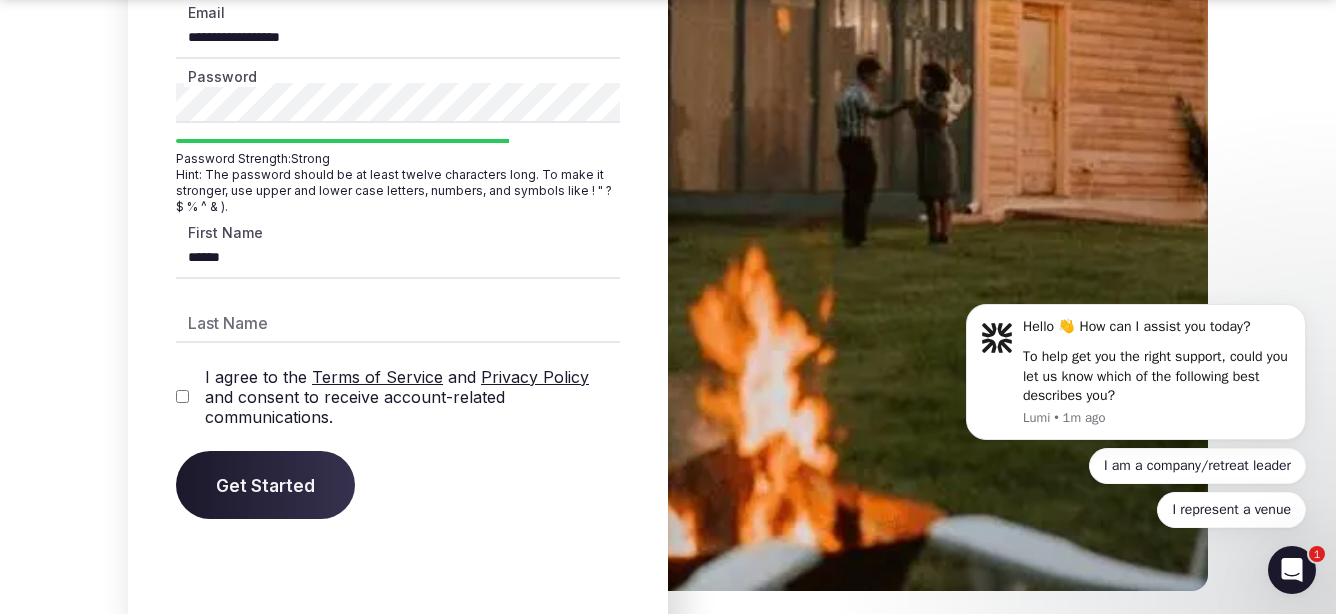 type on "******" 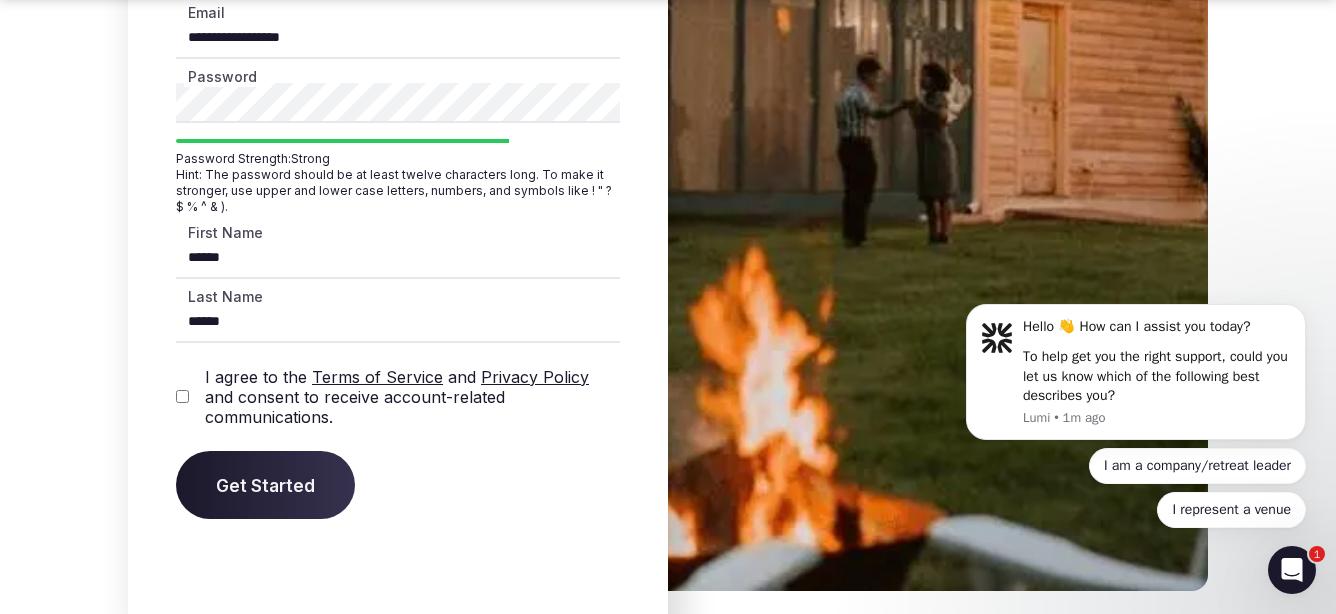 click on "Get matched with top venues Start for free in under 5 min Chat with us (Online) Let's connect Reach out the way you prefer" at bounding box center [668, 524] 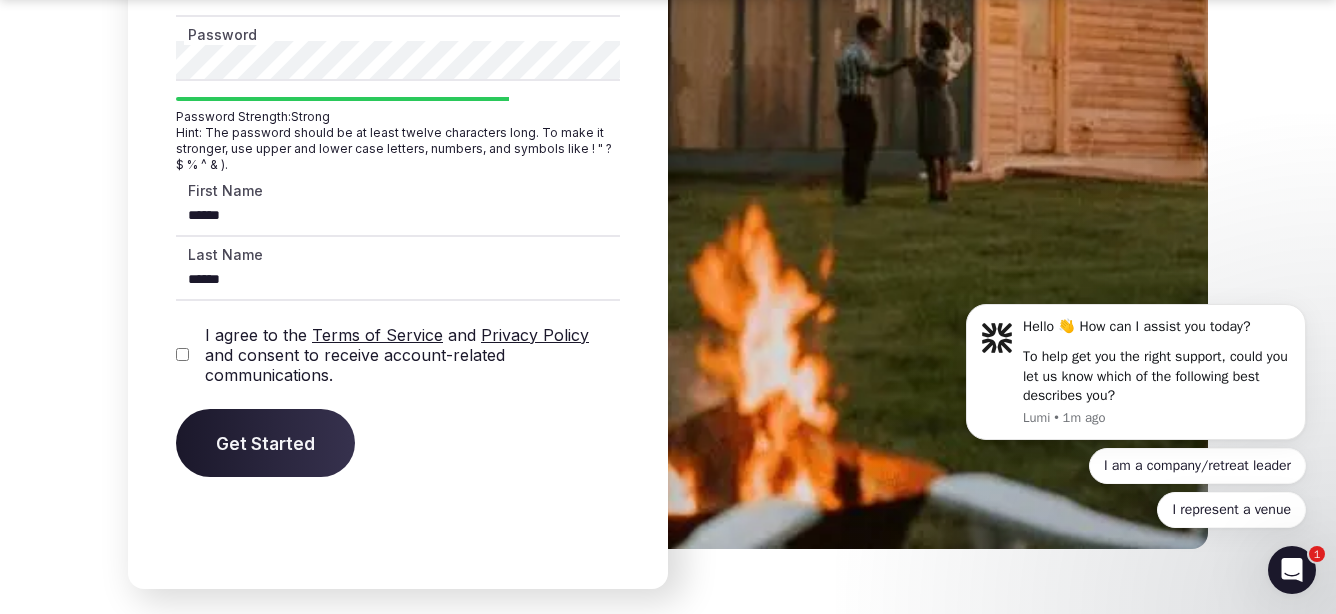 scroll, scrollTop: 9031, scrollLeft: 0, axis: vertical 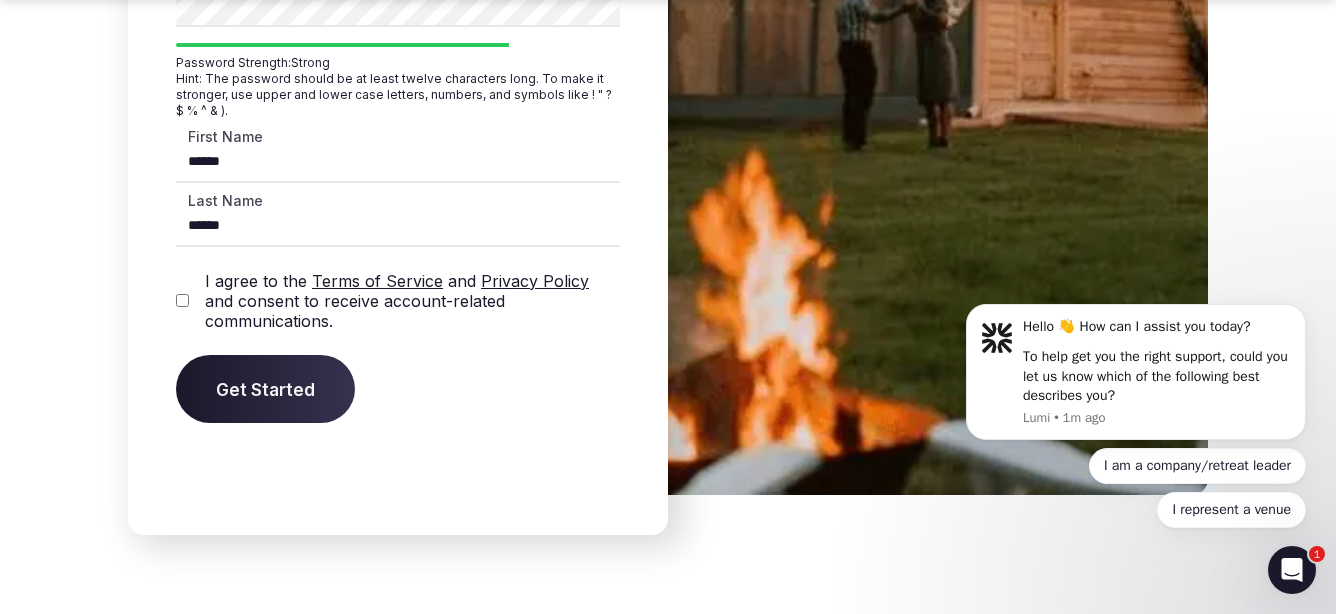 click on "Get Started" at bounding box center (265, 389) 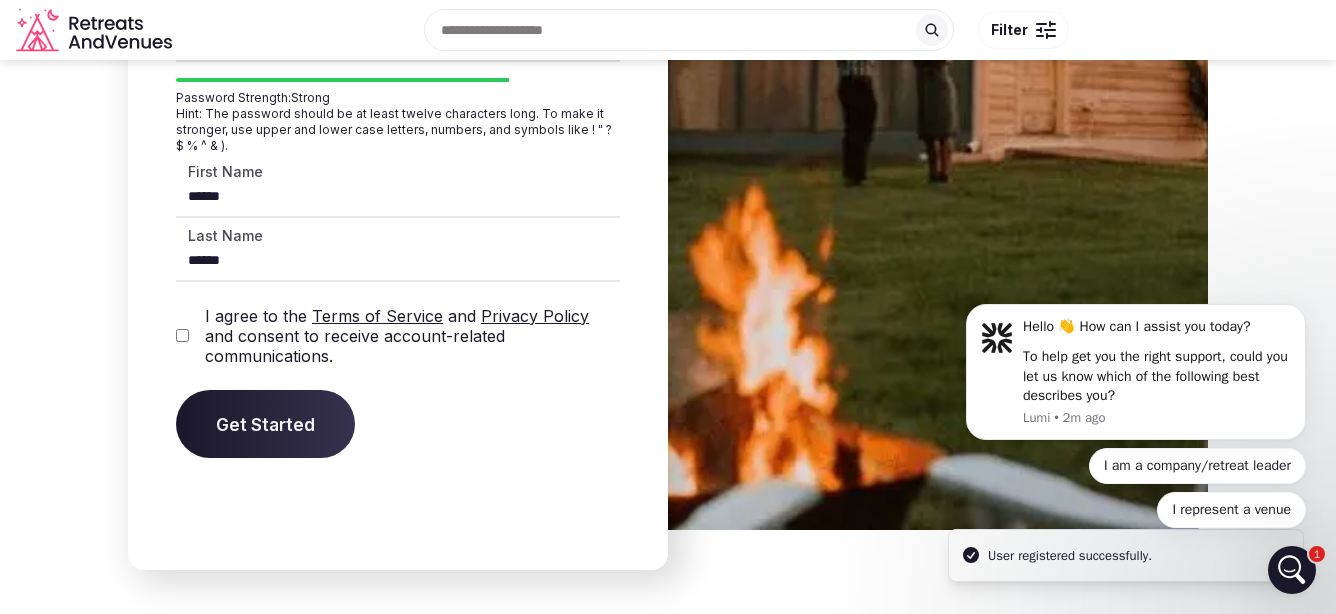 scroll, scrollTop: 8990, scrollLeft: 0, axis: vertical 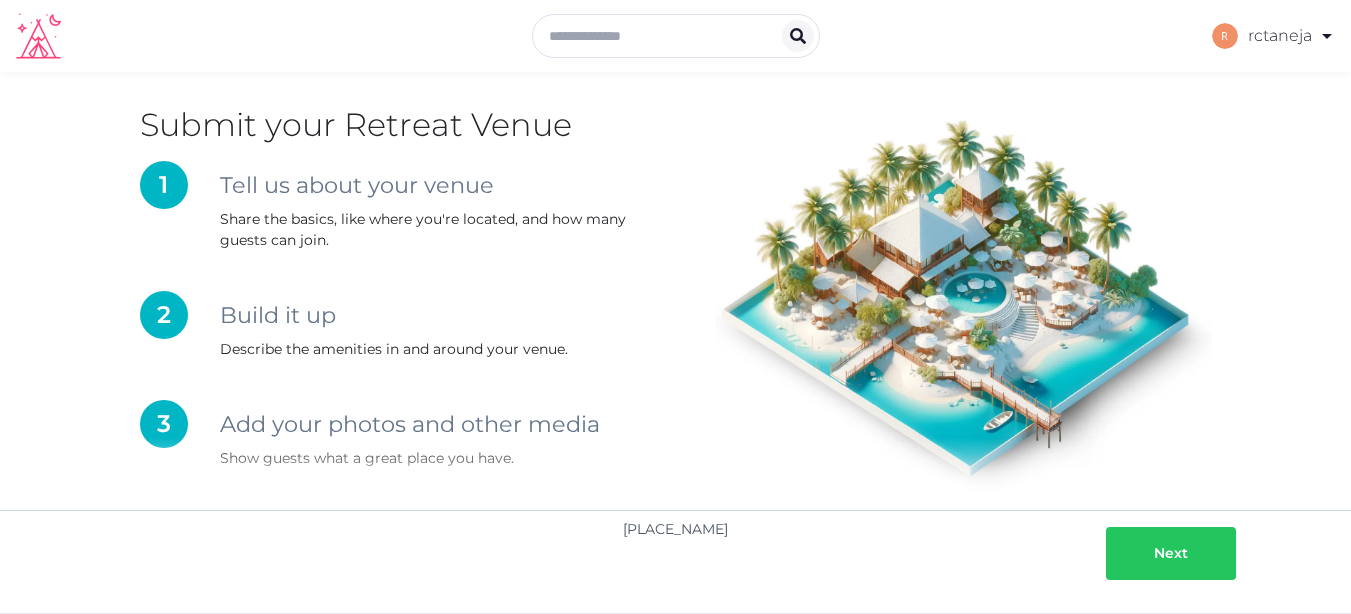 click on "Next" at bounding box center (1171, 553) 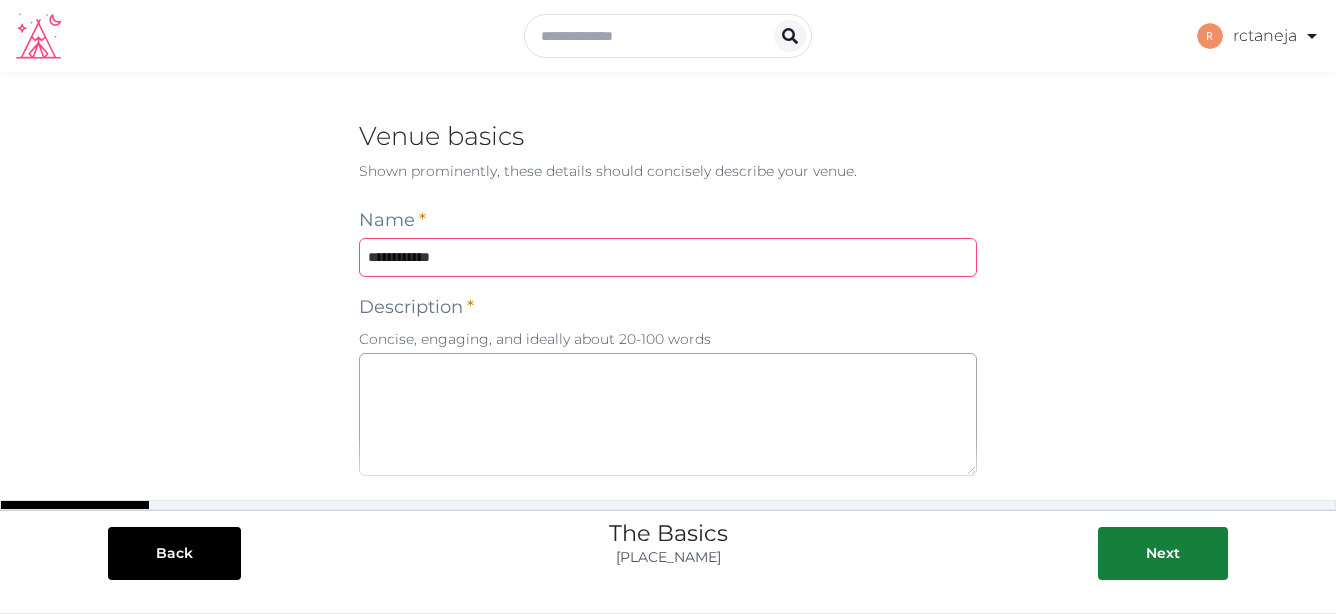 click at bounding box center (668, 257) 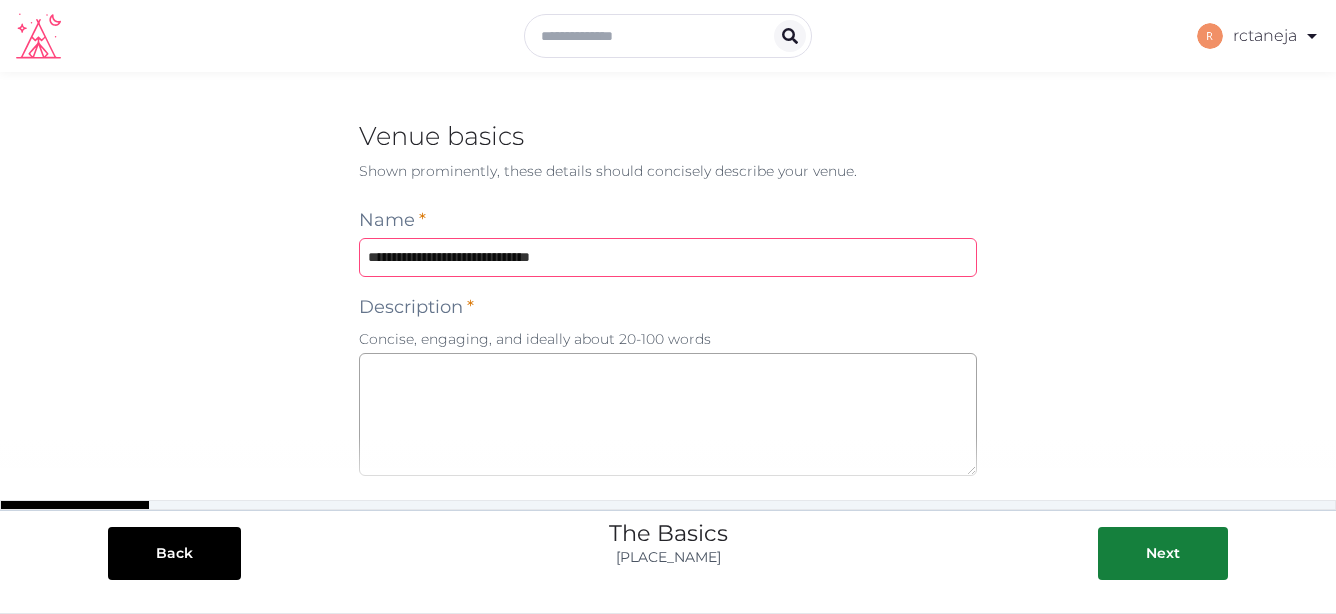 click on "**********" at bounding box center (668, 257) 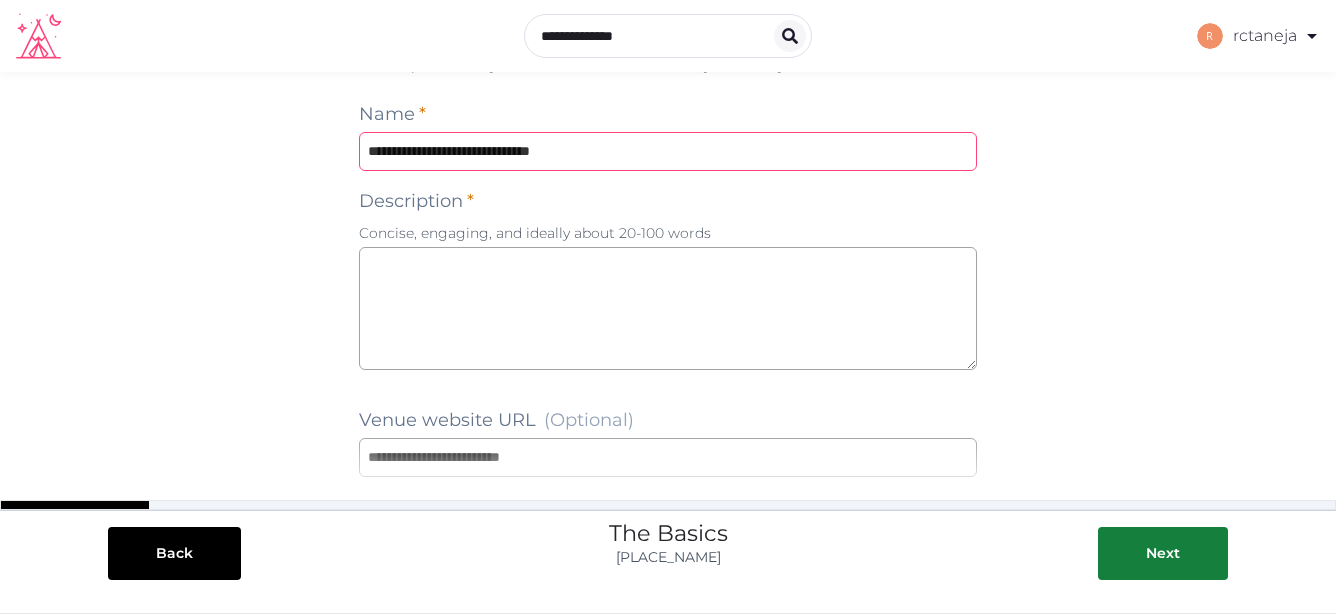 scroll, scrollTop: 108, scrollLeft: 0, axis: vertical 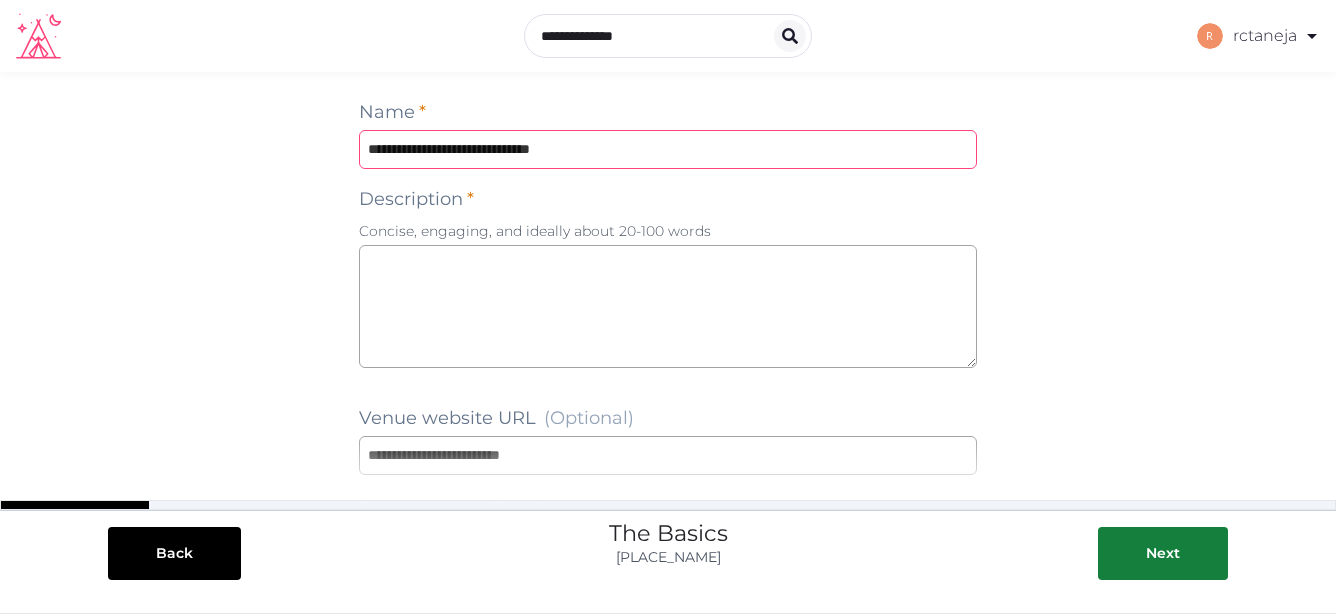 type on "**********" 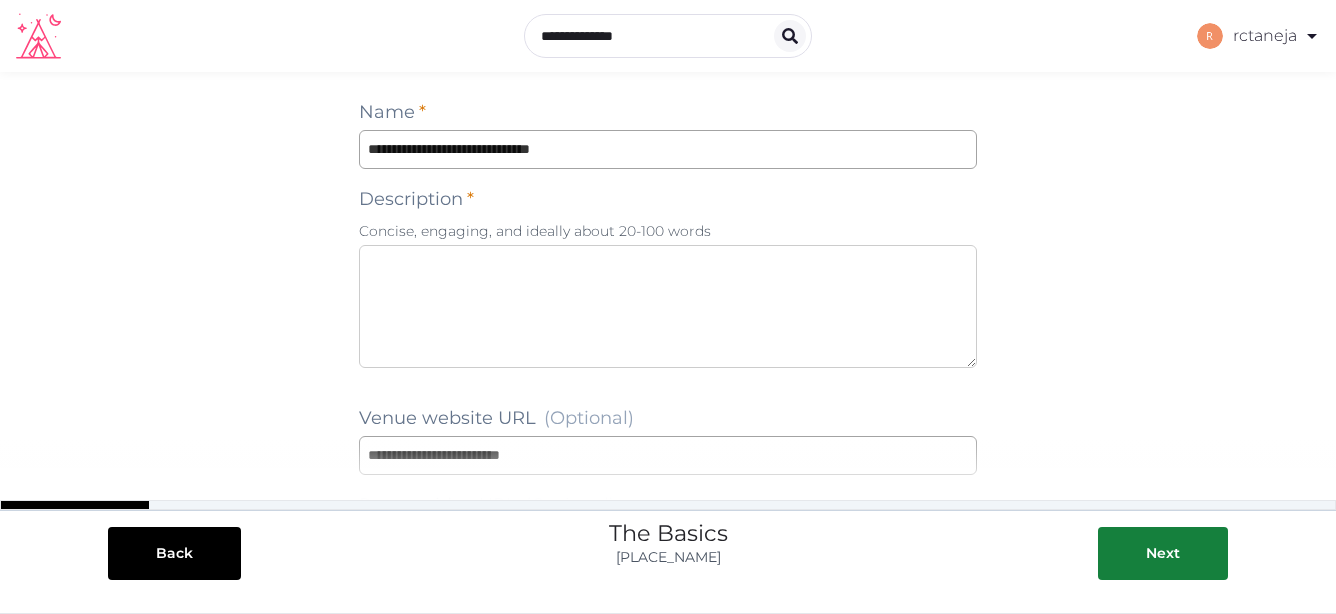 click at bounding box center (668, 306) 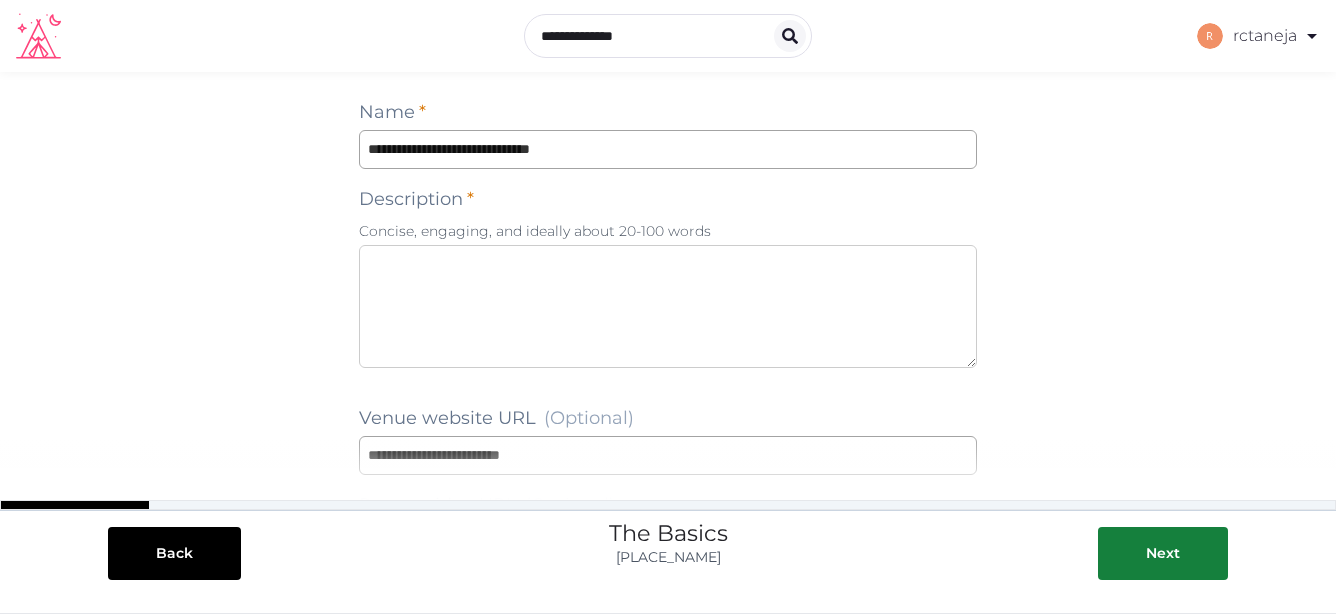 paste on "**********" 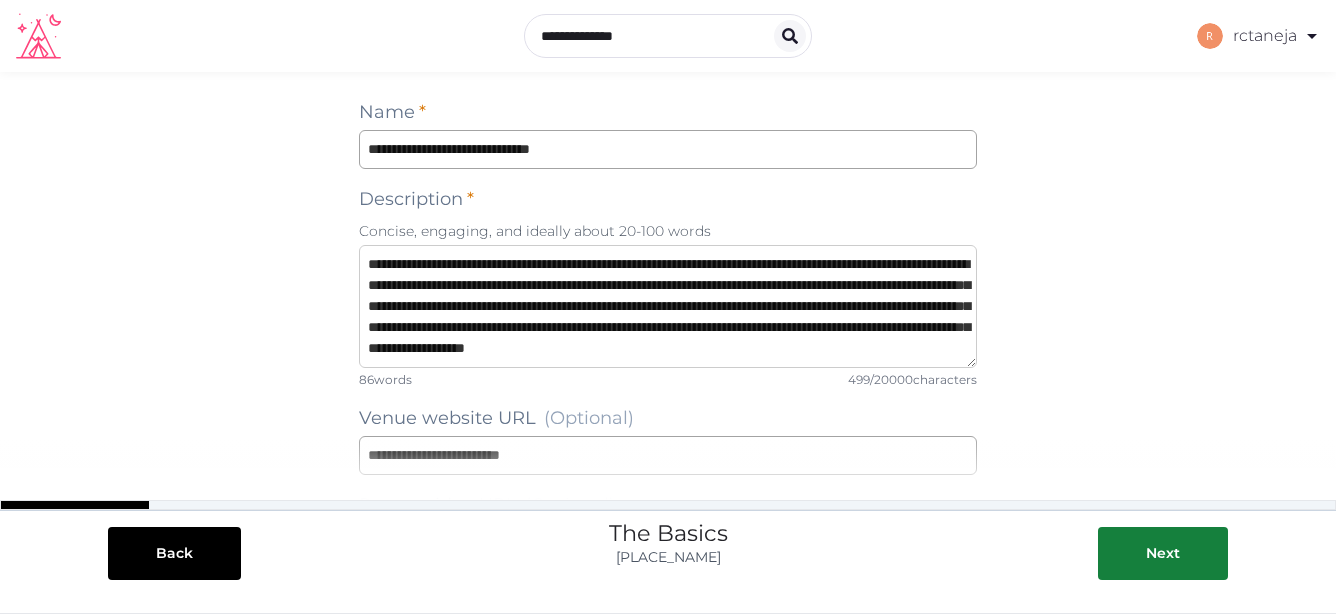 scroll, scrollTop: 74, scrollLeft: 0, axis: vertical 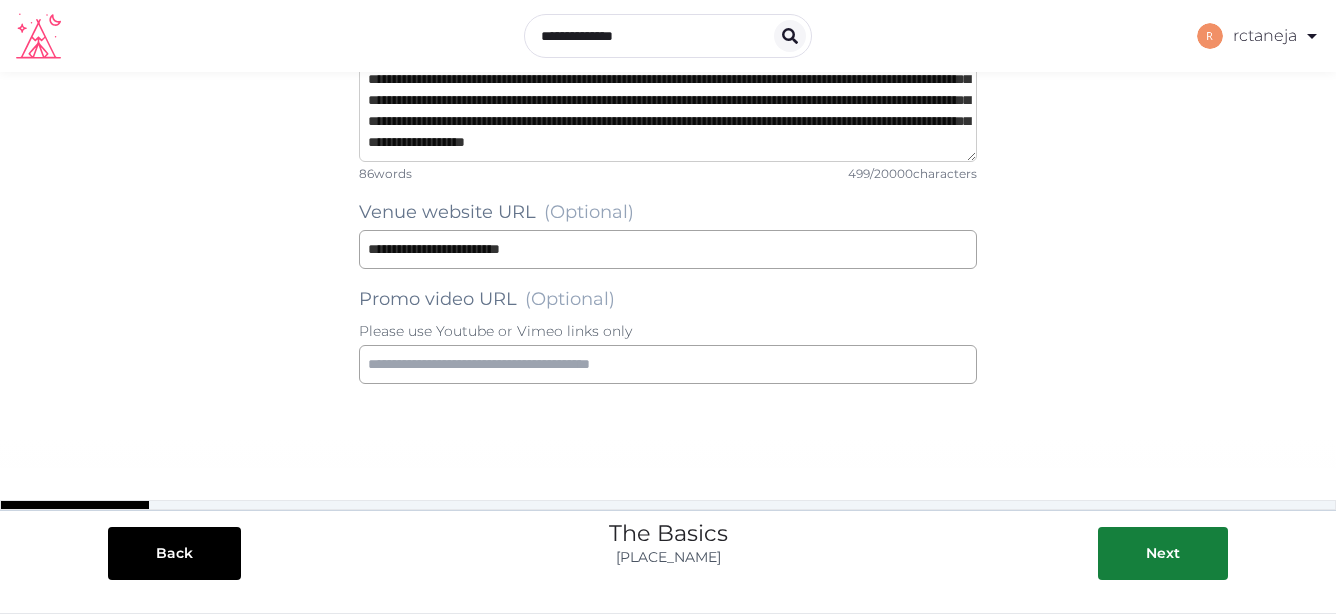 type on "**********" 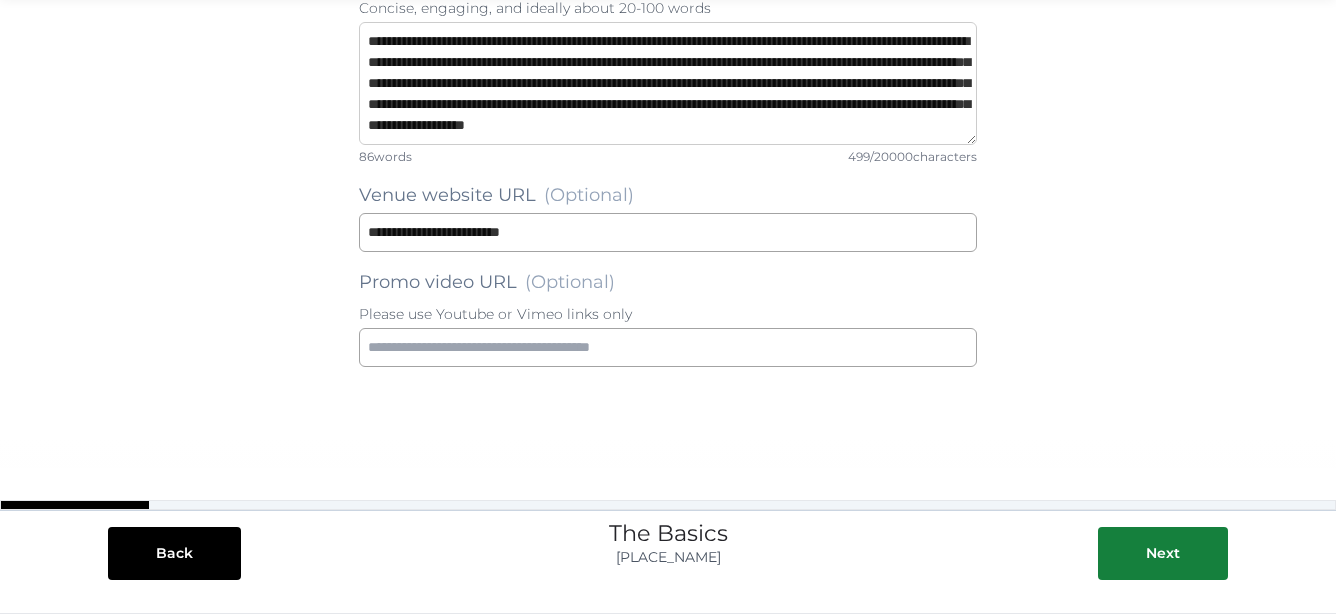 scroll, scrollTop: 333, scrollLeft: 0, axis: vertical 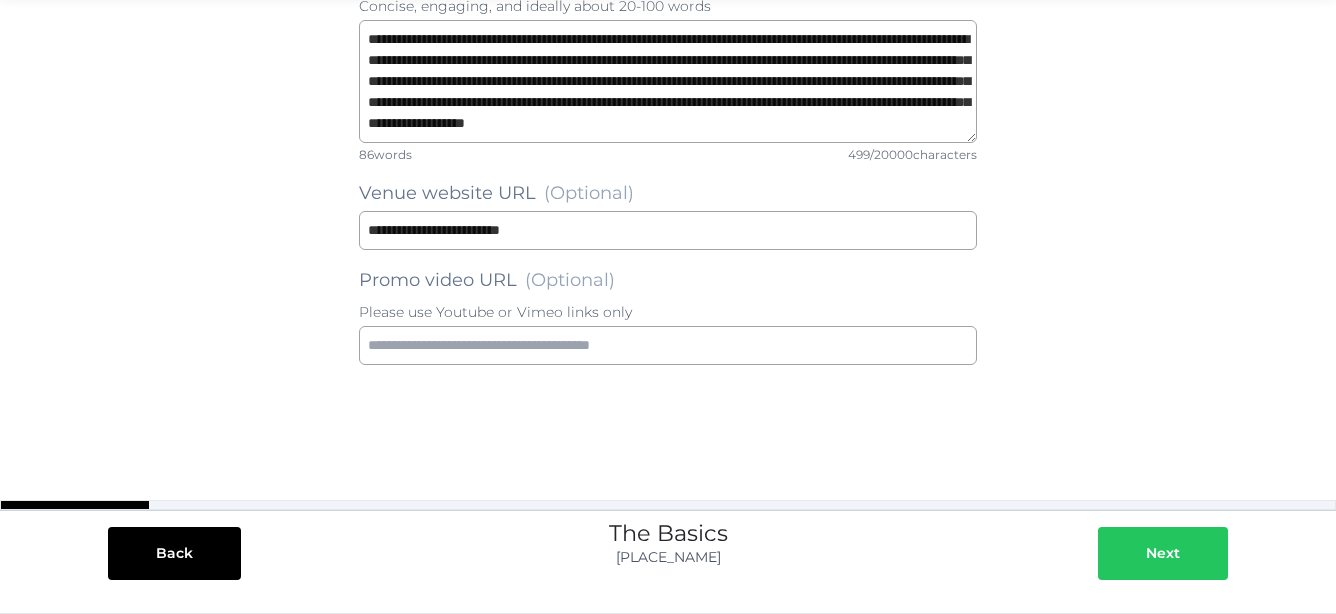 click at bounding box center [1126, 553] 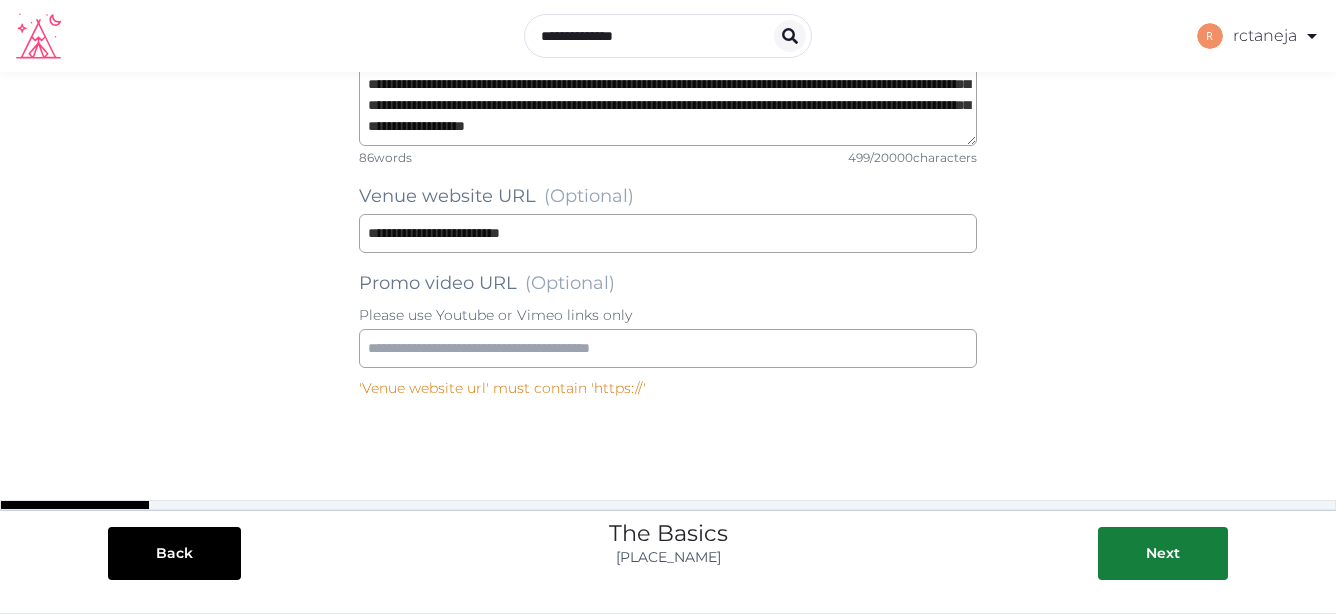 scroll, scrollTop: 336, scrollLeft: 0, axis: vertical 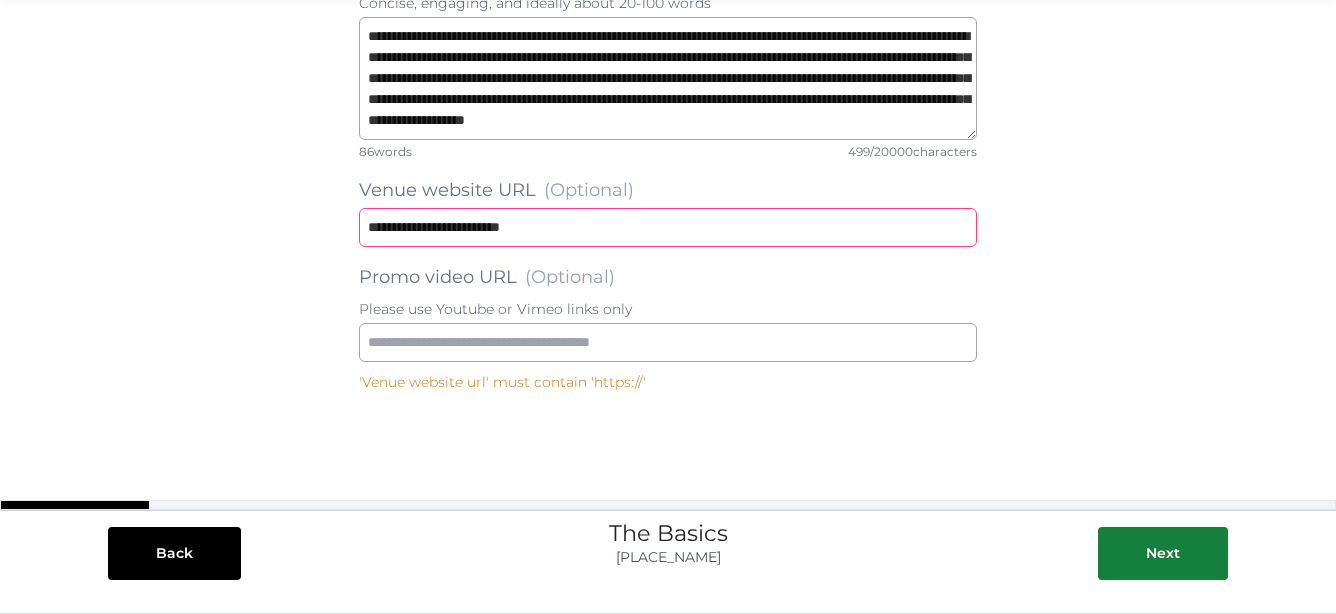 click at bounding box center [668, 227] 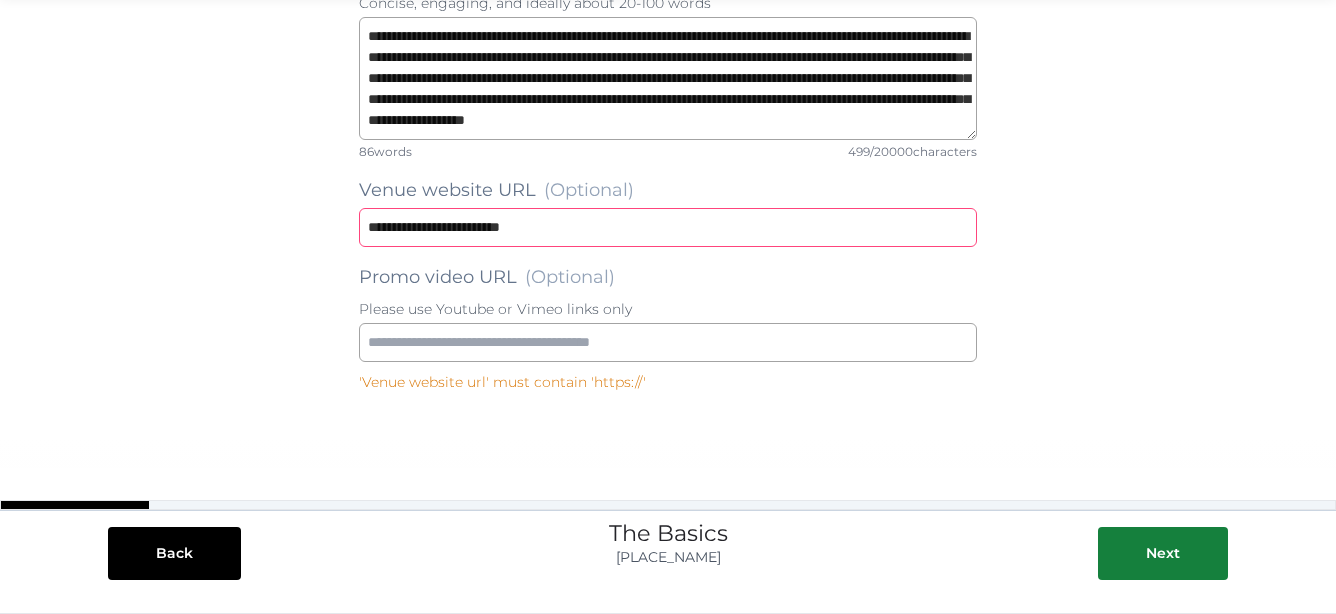 drag, startPoint x: 366, startPoint y: 226, endPoint x: 578, endPoint y: 230, distance: 212.03773 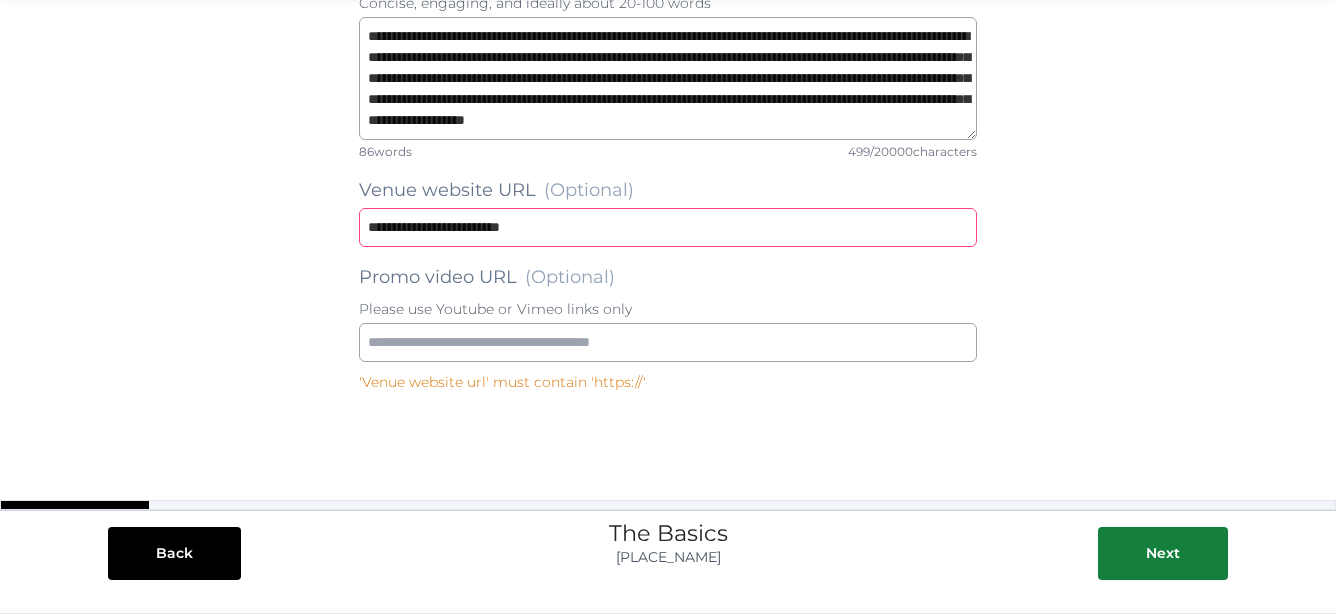 paste on "**********" 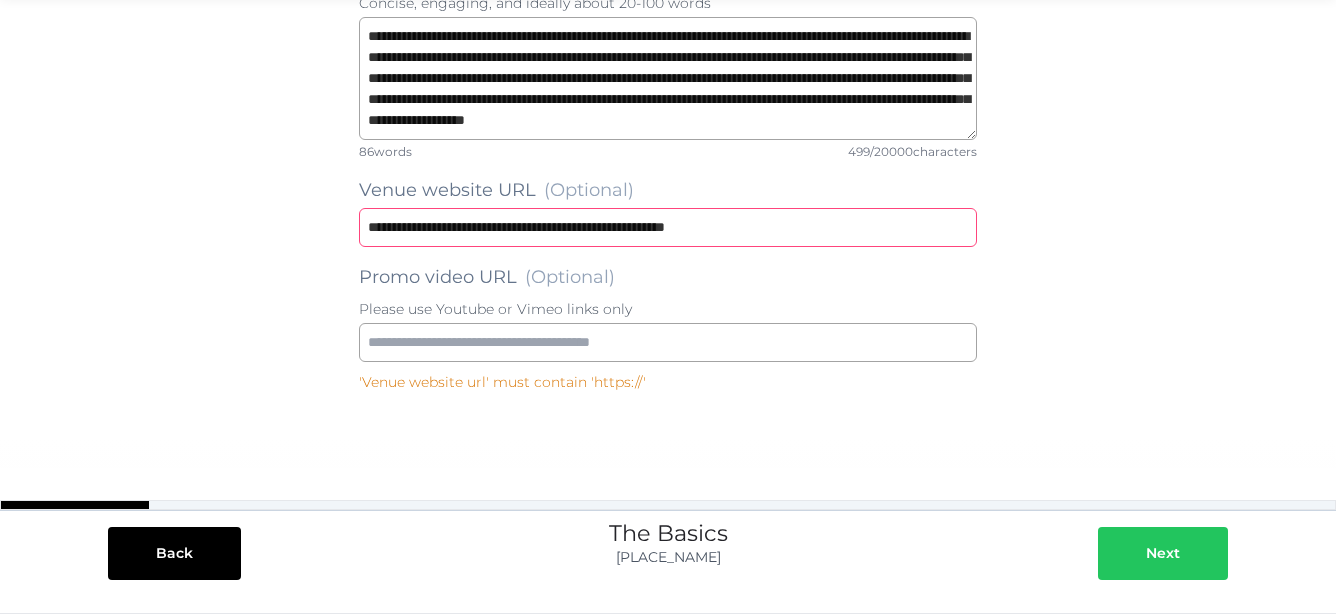type on "**********" 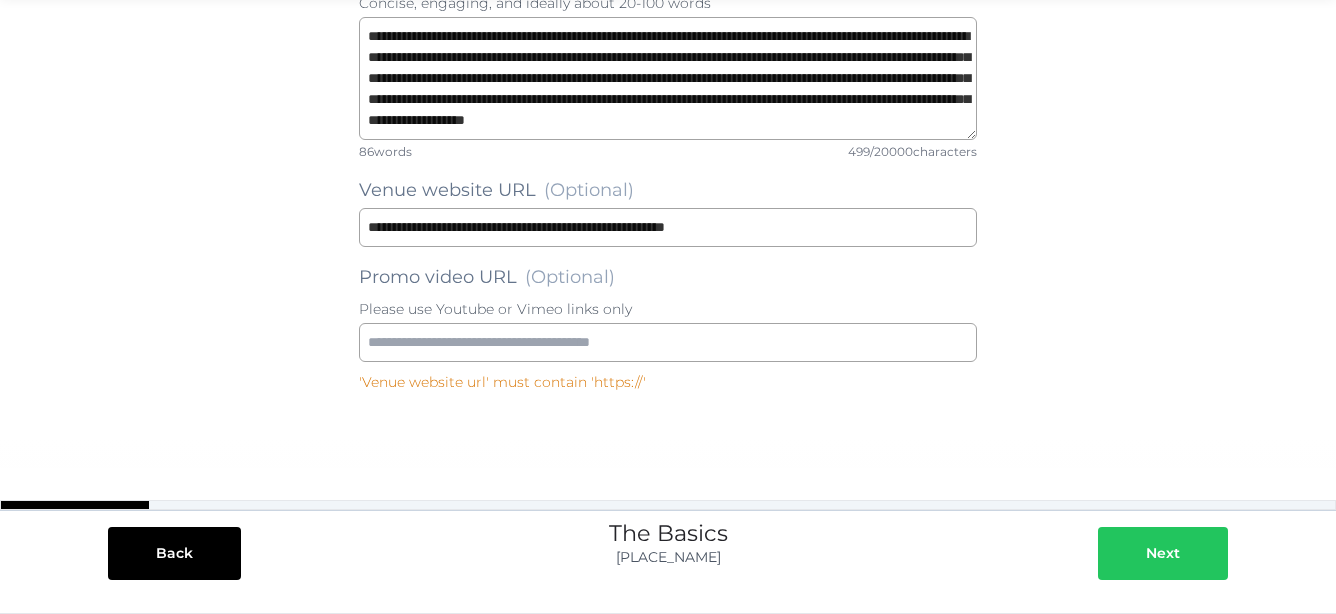 click on "Next" at bounding box center [1163, 553] 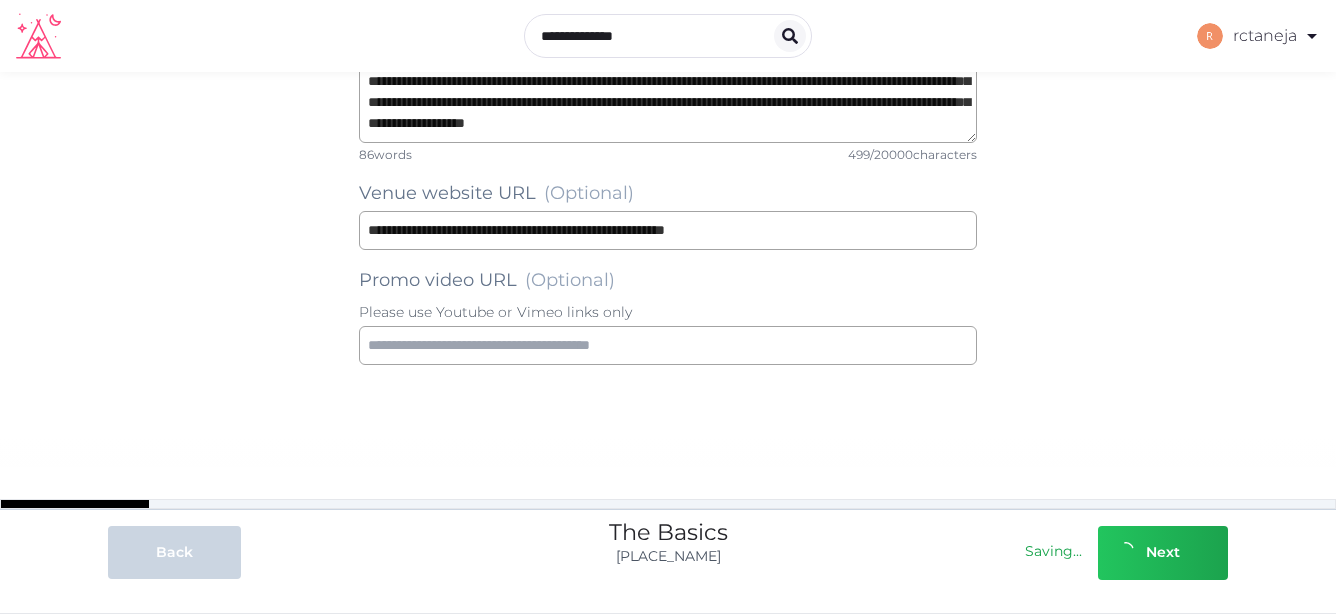 scroll, scrollTop: 333, scrollLeft: 0, axis: vertical 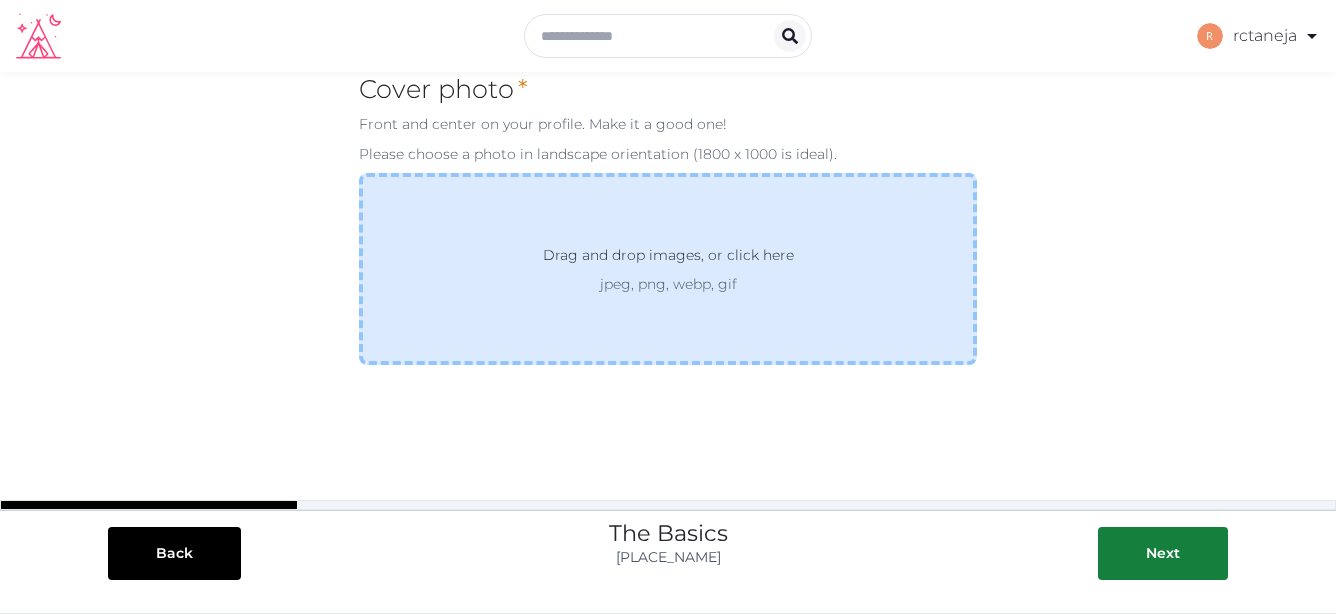 click on "Drag and drop images, or click here" at bounding box center (668, 259) 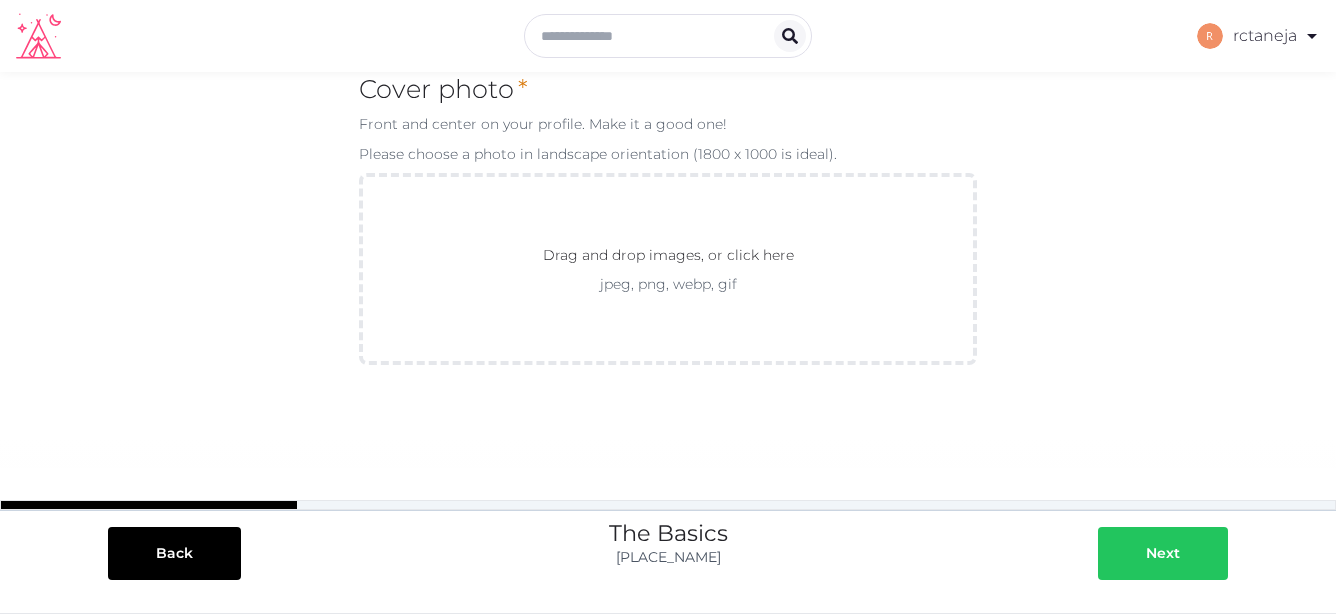 scroll, scrollTop: 47, scrollLeft: 0, axis: vertical 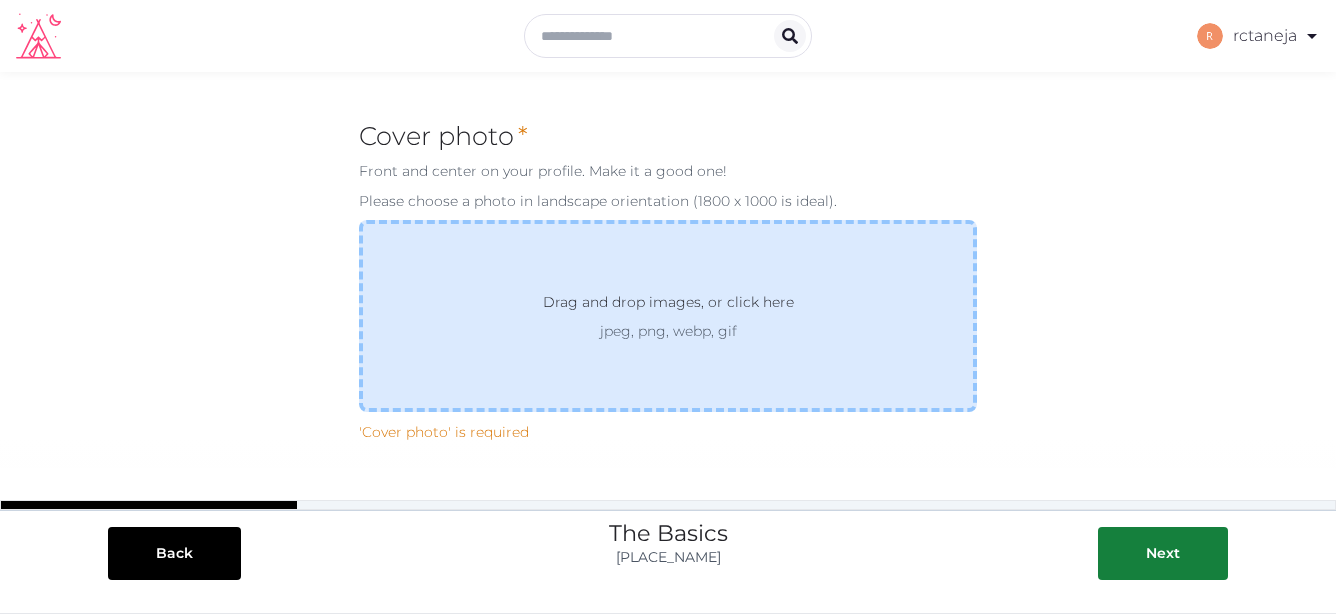 click on "Drag and drop images, or click here" at bounding box center (668, 306) 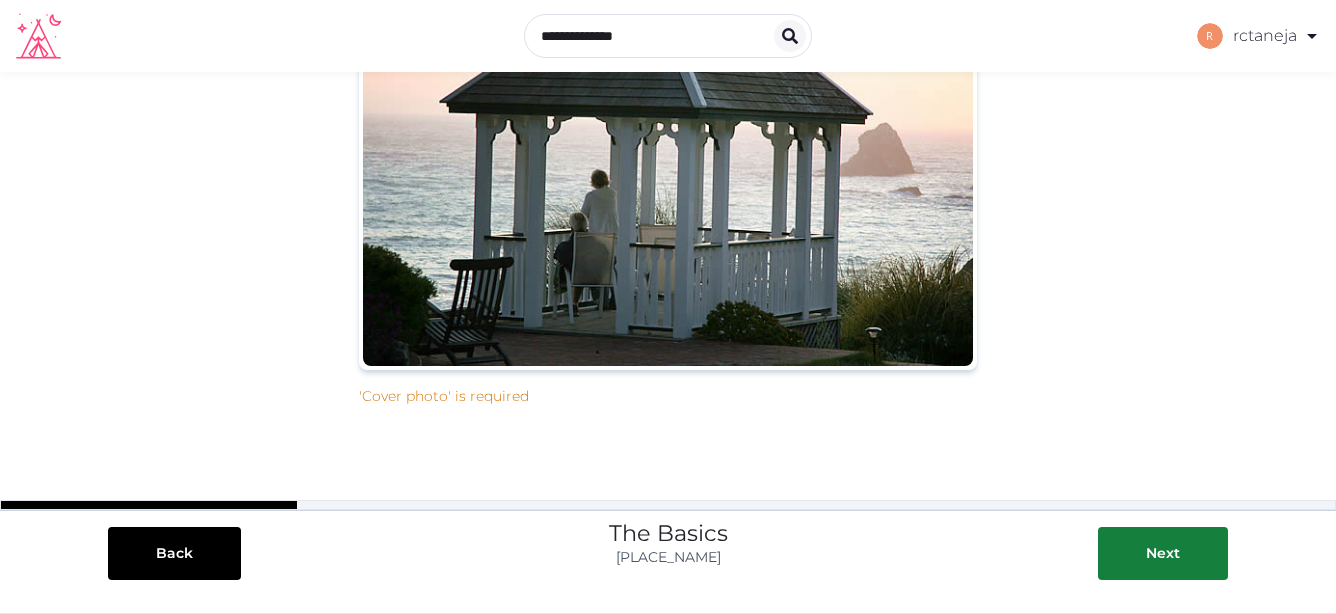 scroll, scrollTop: 266, scrollLeft: 0, axis: vertical 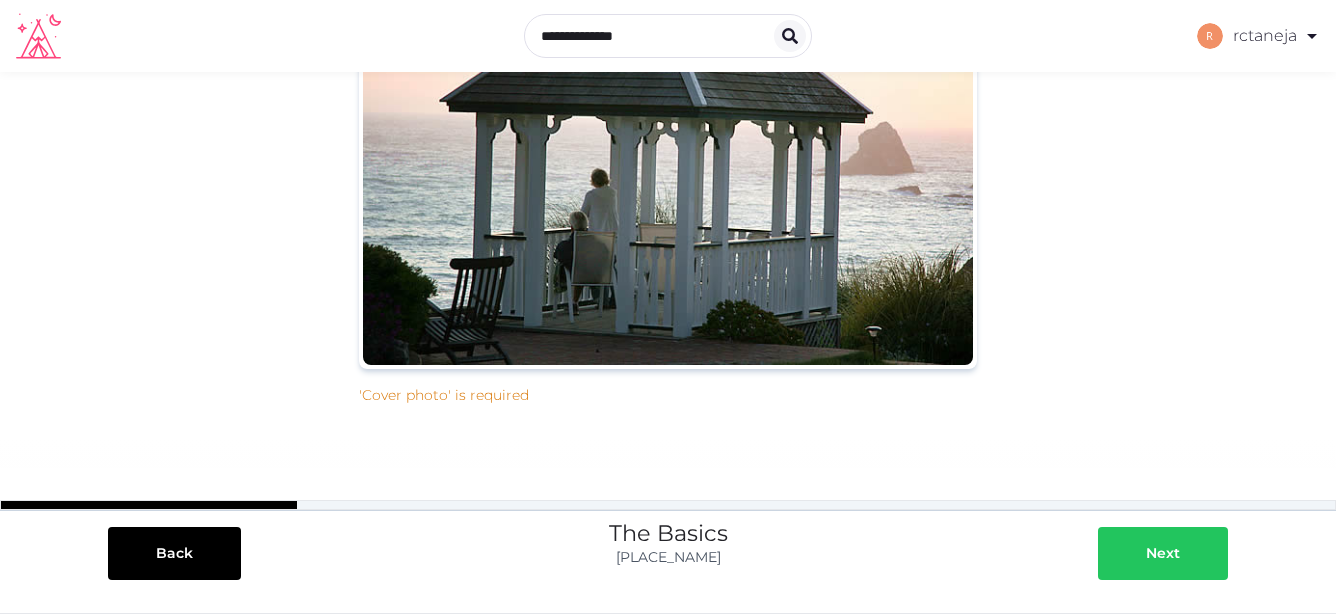 click on "Next" at bounding box center (1163, 553) 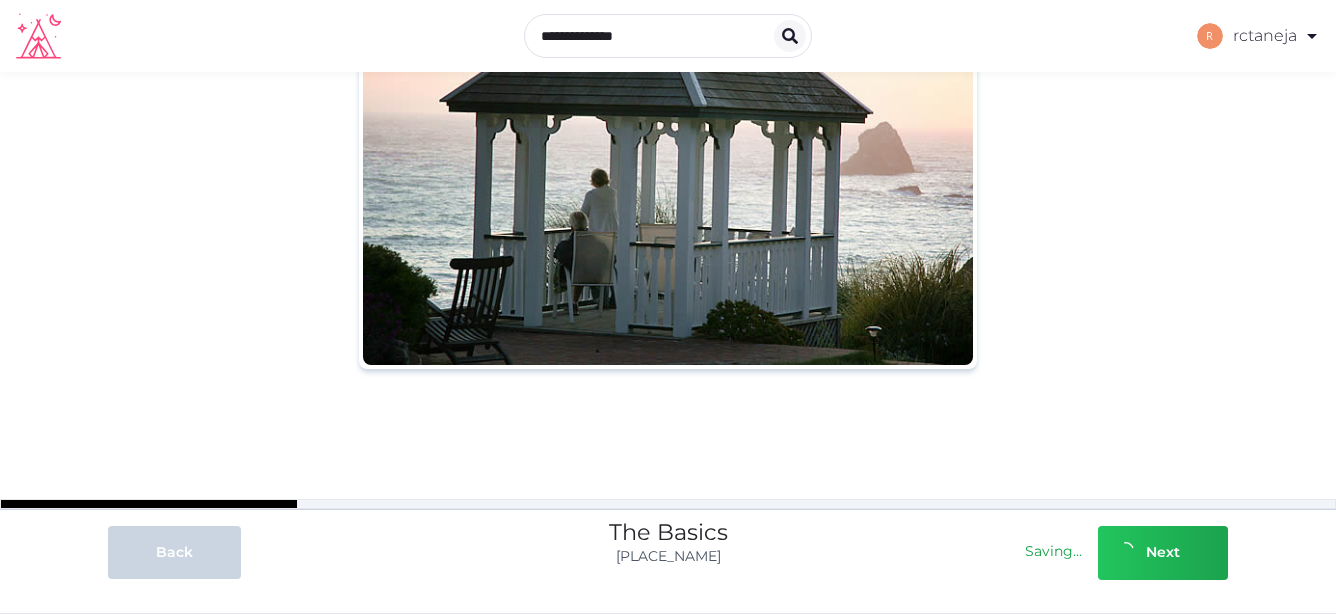 scroll, scrollTop: 0, scrollLeft: 0, axis: both 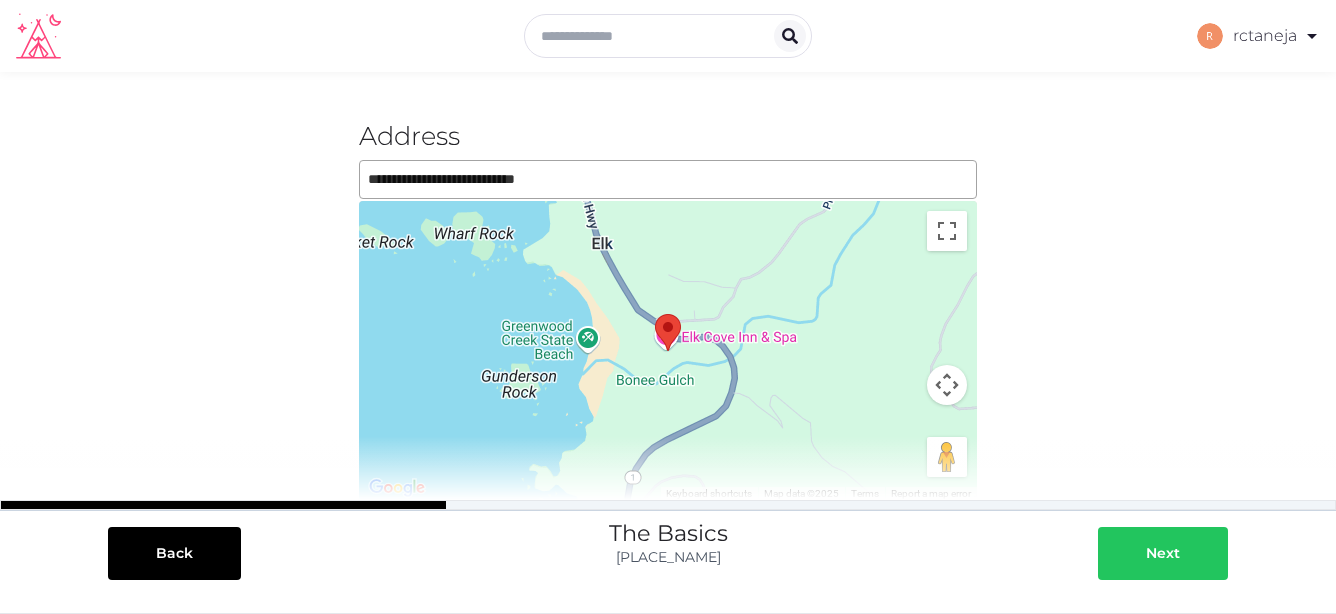 click on "Next" at bounding box center (1163, 553) 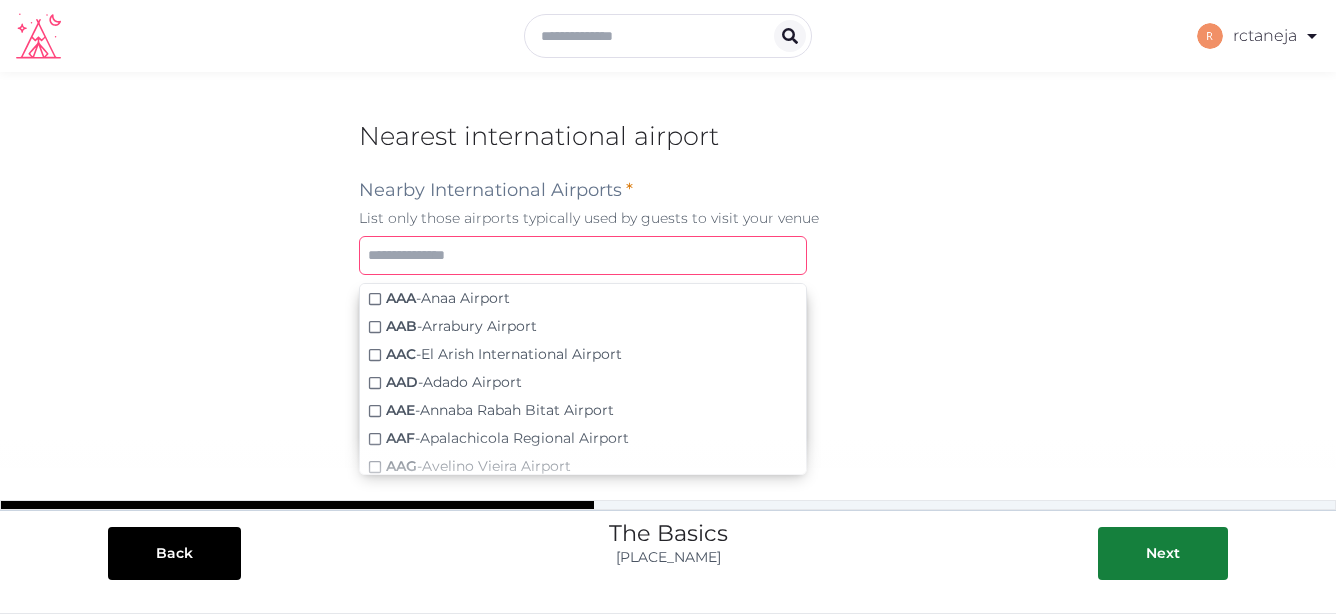 click at bounding box center (583, 255) 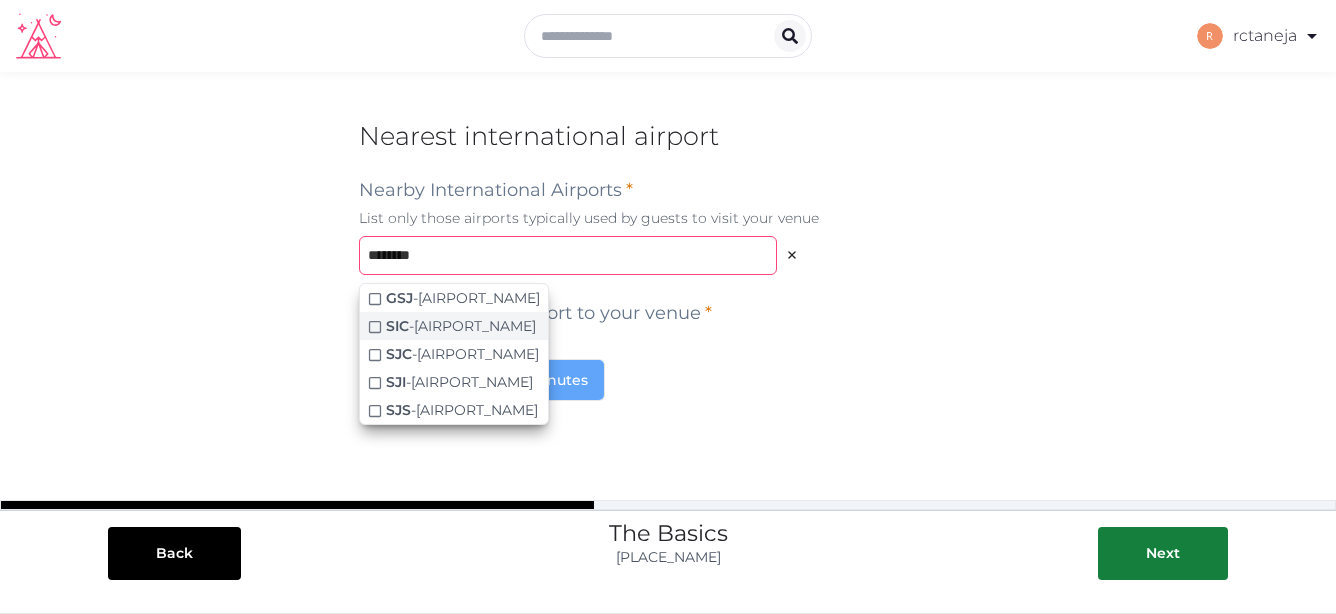 type on "********" 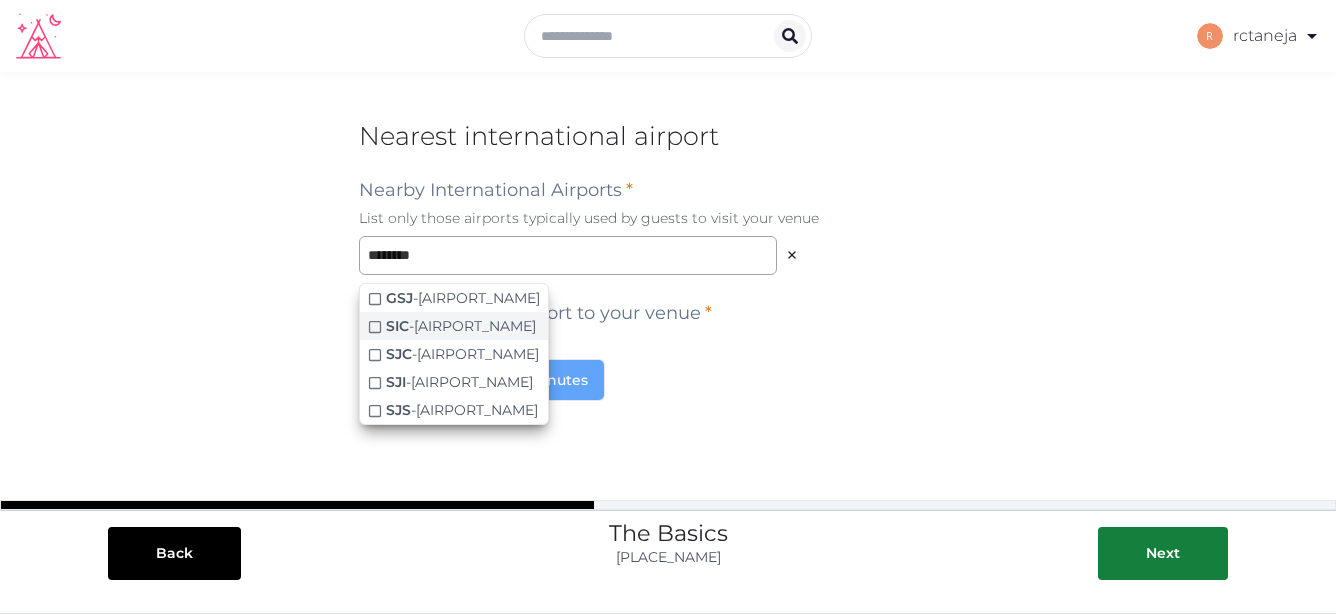 click on "SIC  -  San José Island Airport" at bounding box center (461, 326) 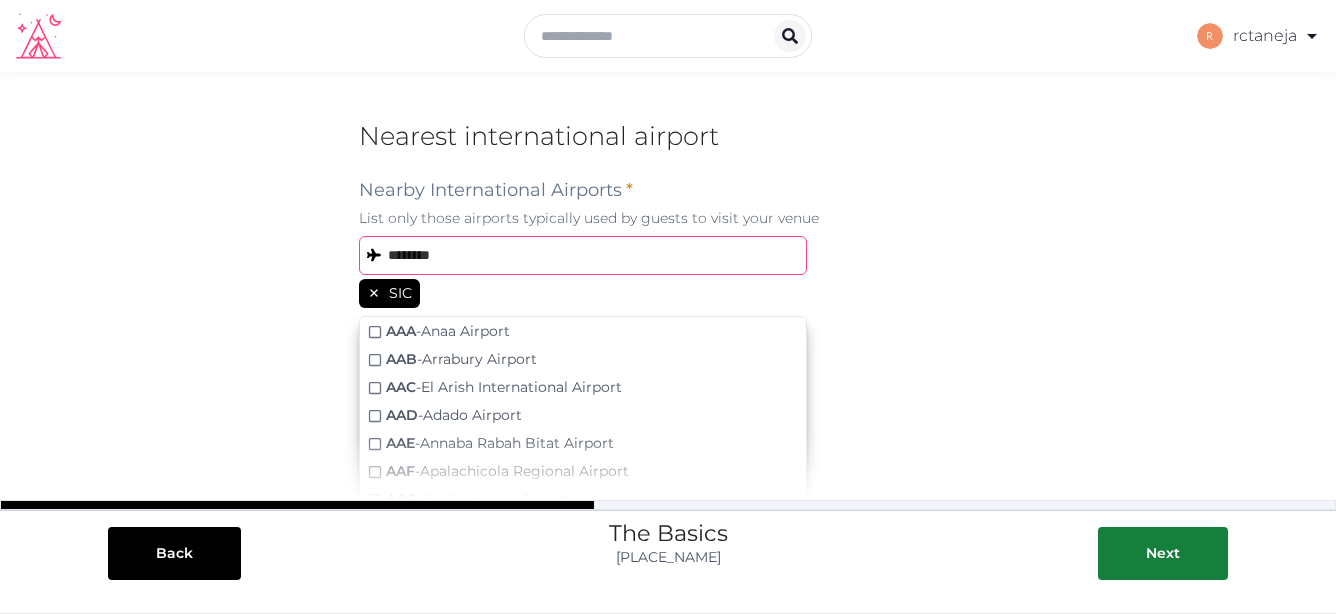 click on "********" at bounding box center (583, 255) 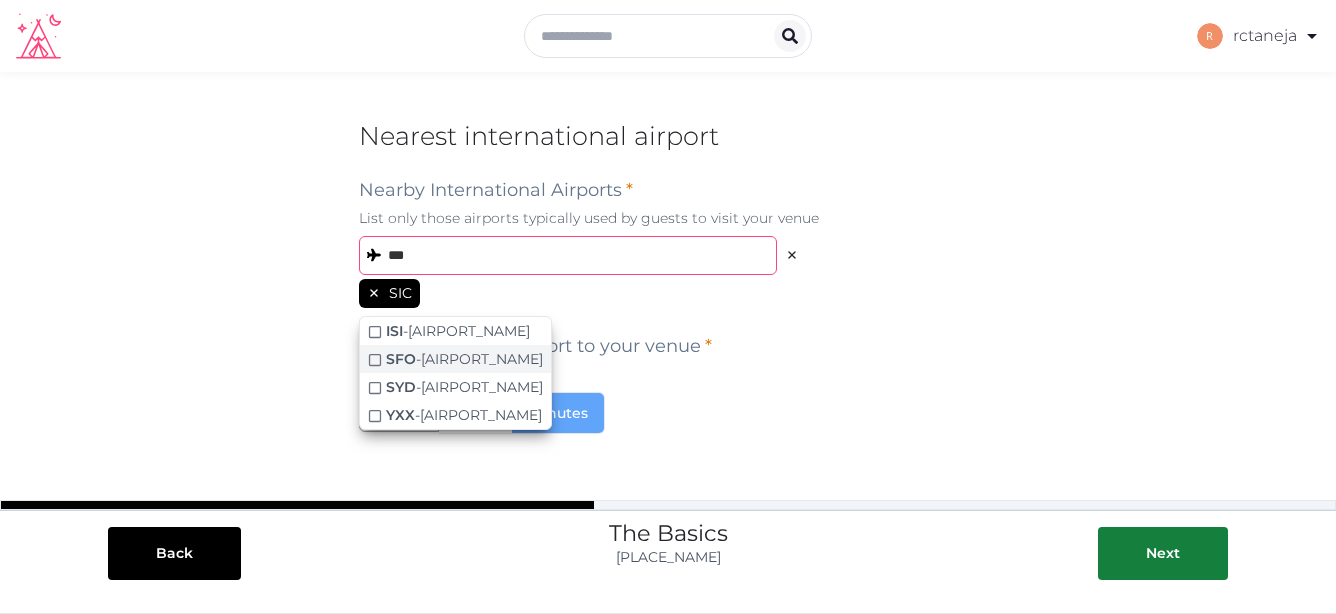 type on "***" 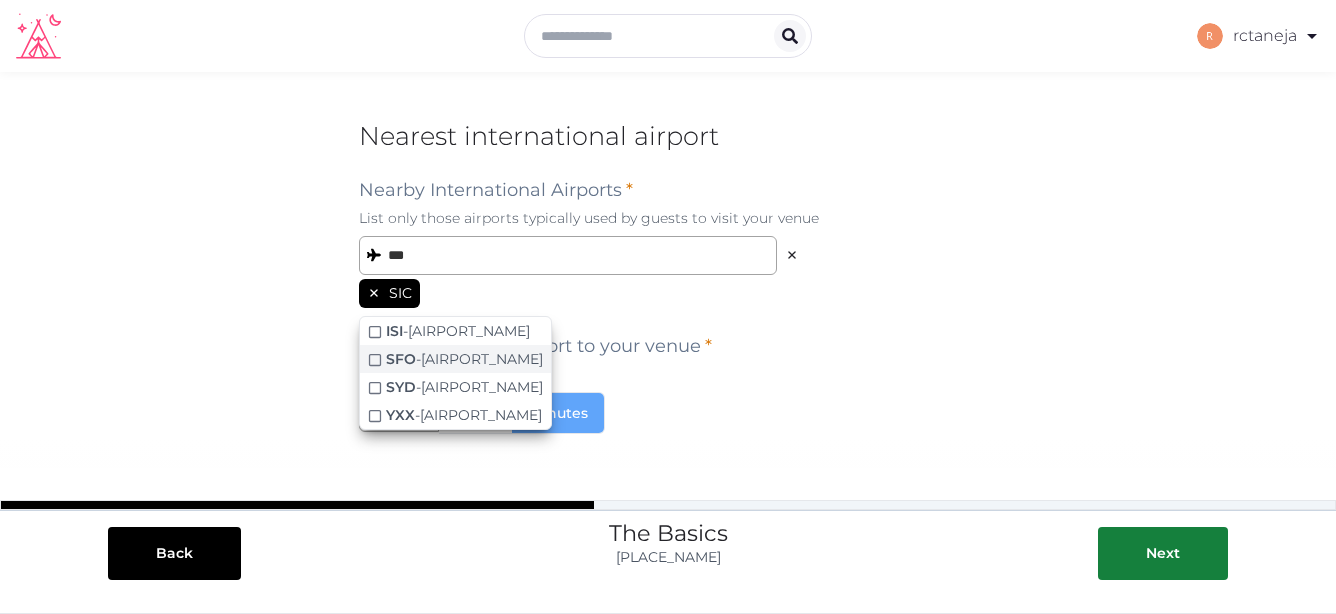click on "SFO  -  San Francisco International Airport" at bounding box center [464, 359] 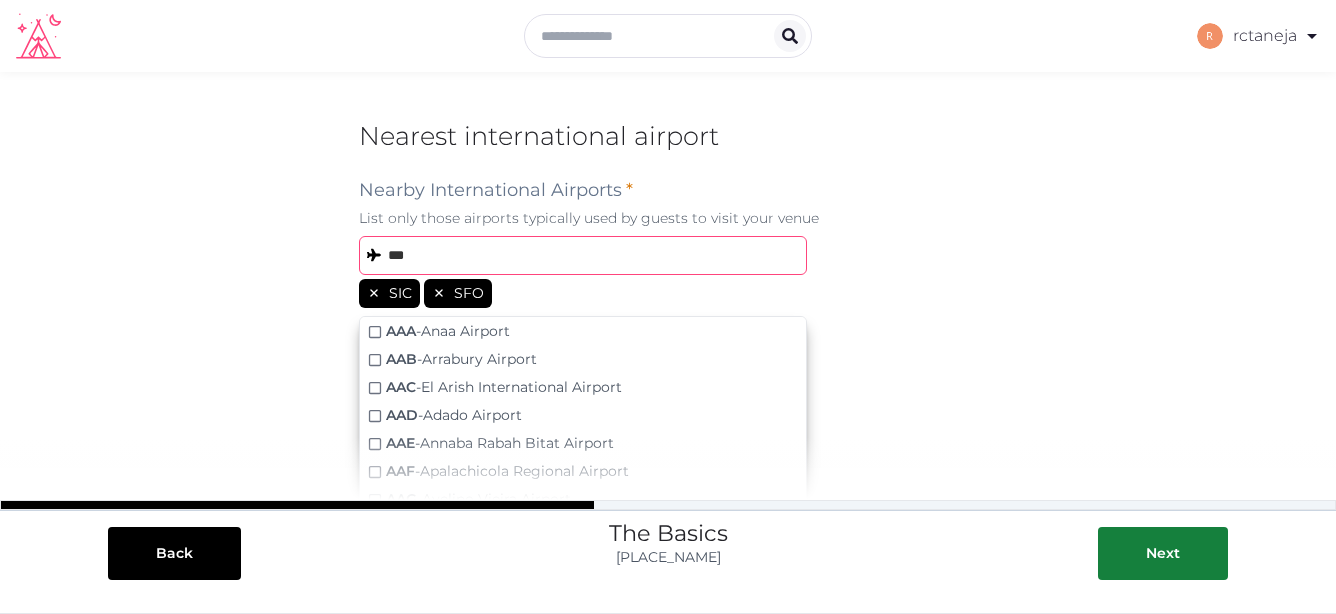 click on "***" at bounding box center [583, 255] 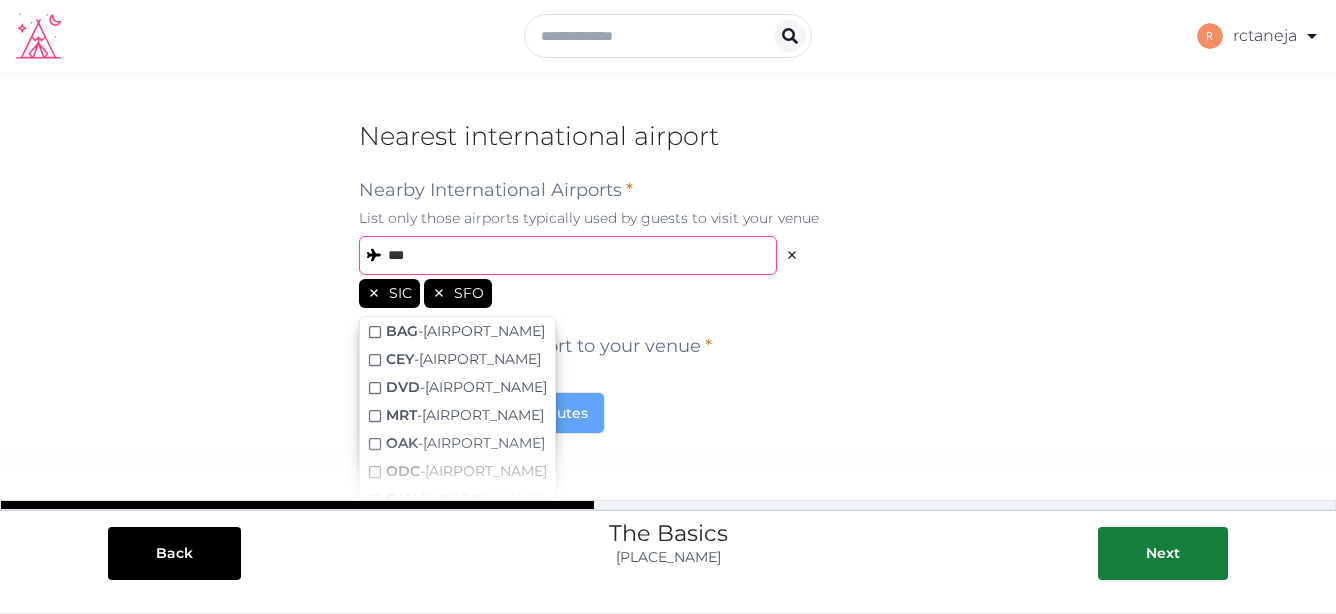 type on "***" 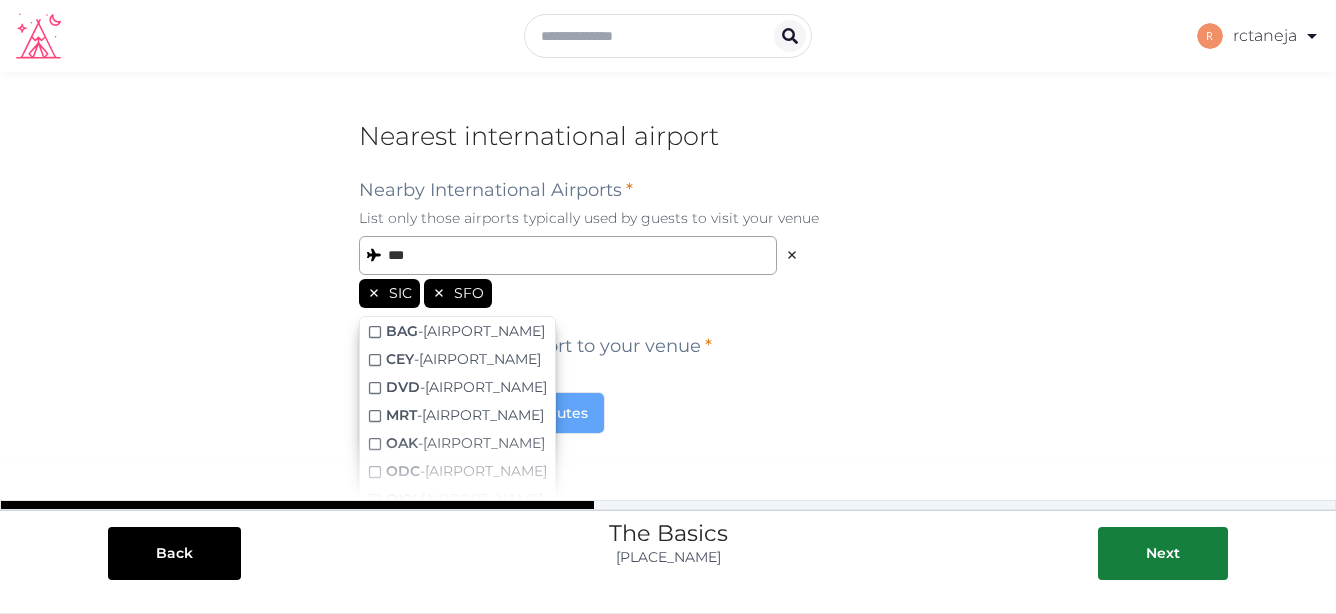 click on "Back The Basics Elk Cove Inn & Spa & Restaurant  Next" at bounding box center [668, 525] 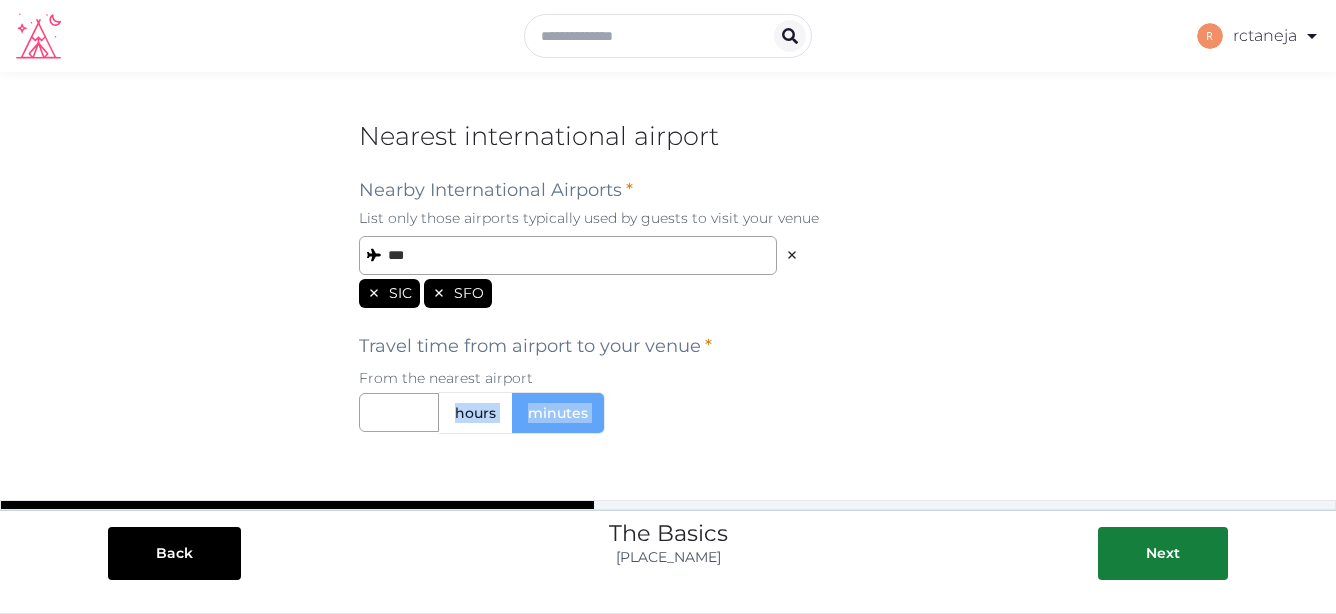 drag, startPoint x: 433, startPoint y: 442, endPoint x: 415, endPoint y: 413, distance: 34.132095 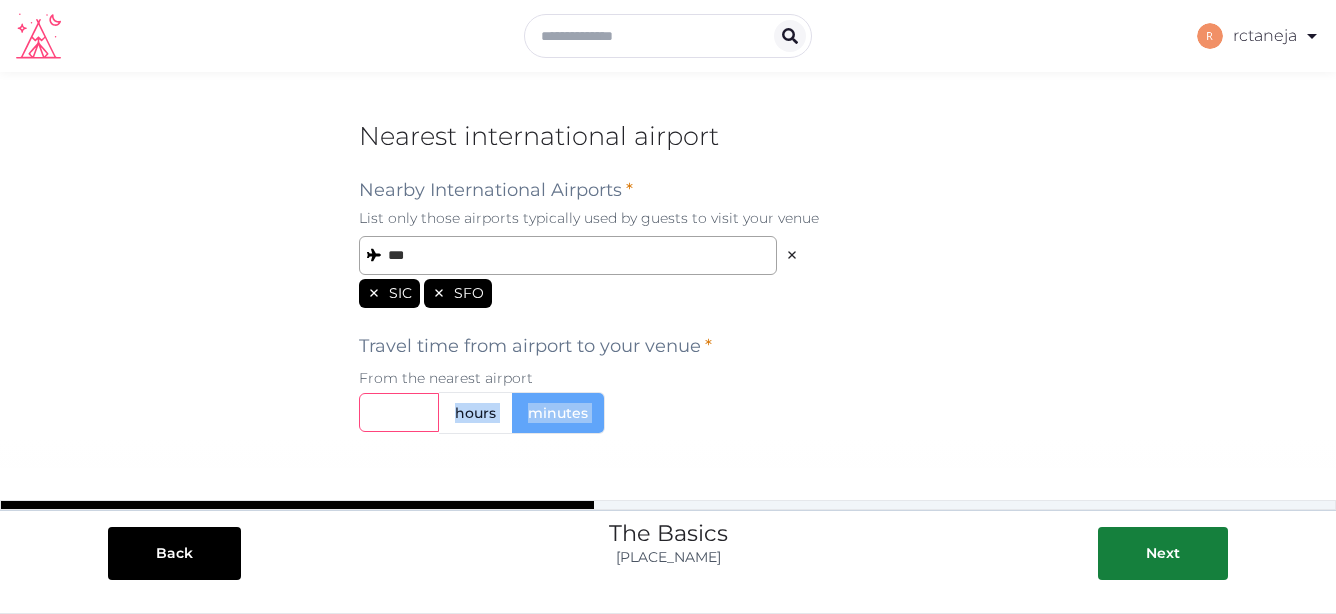 click at bounding box center (399, 412) 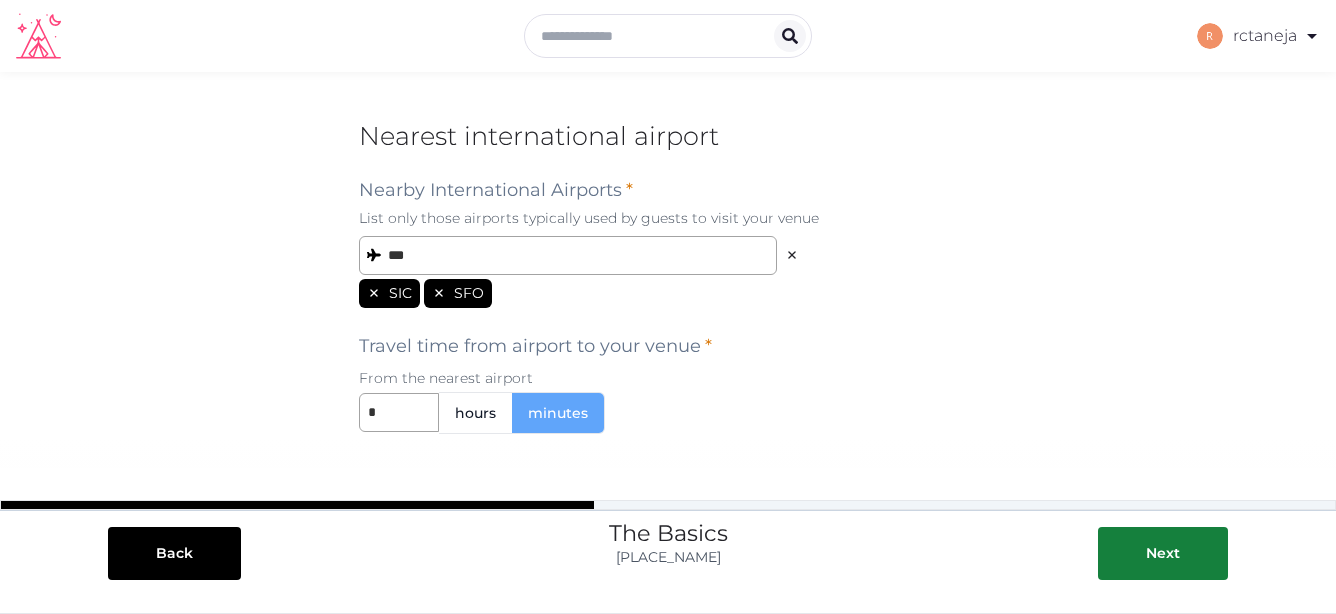 click on "minutes" at bounding box center (558, 413) 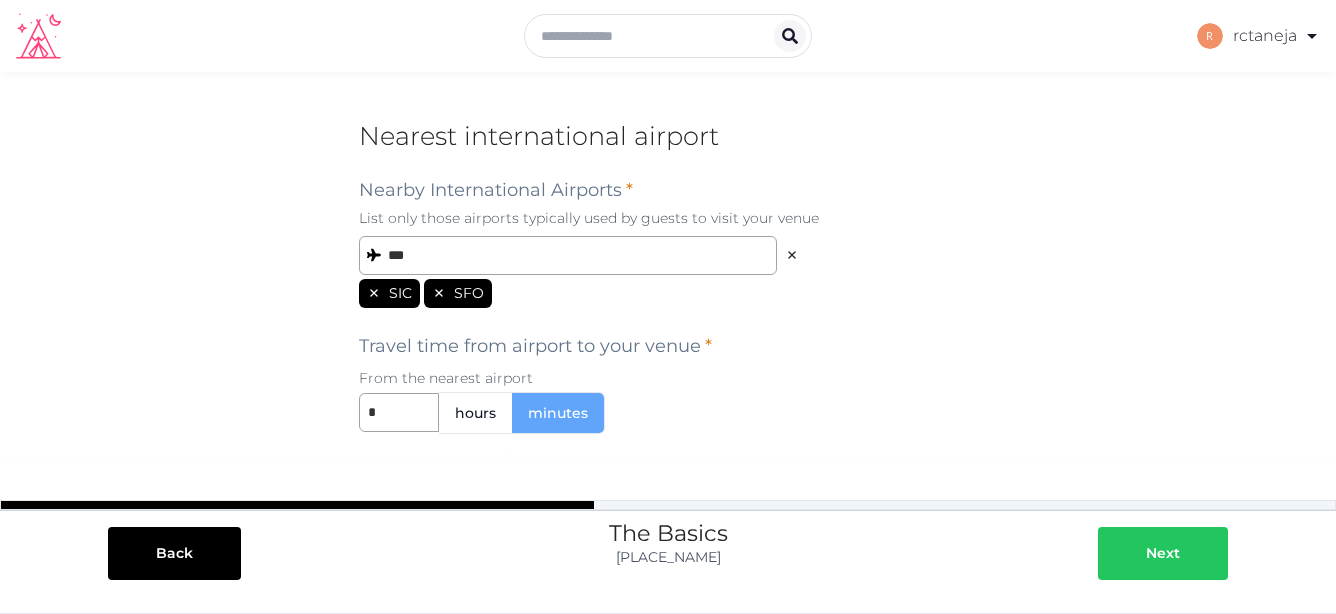 click on "Next" at bounding box center (1163, 553) 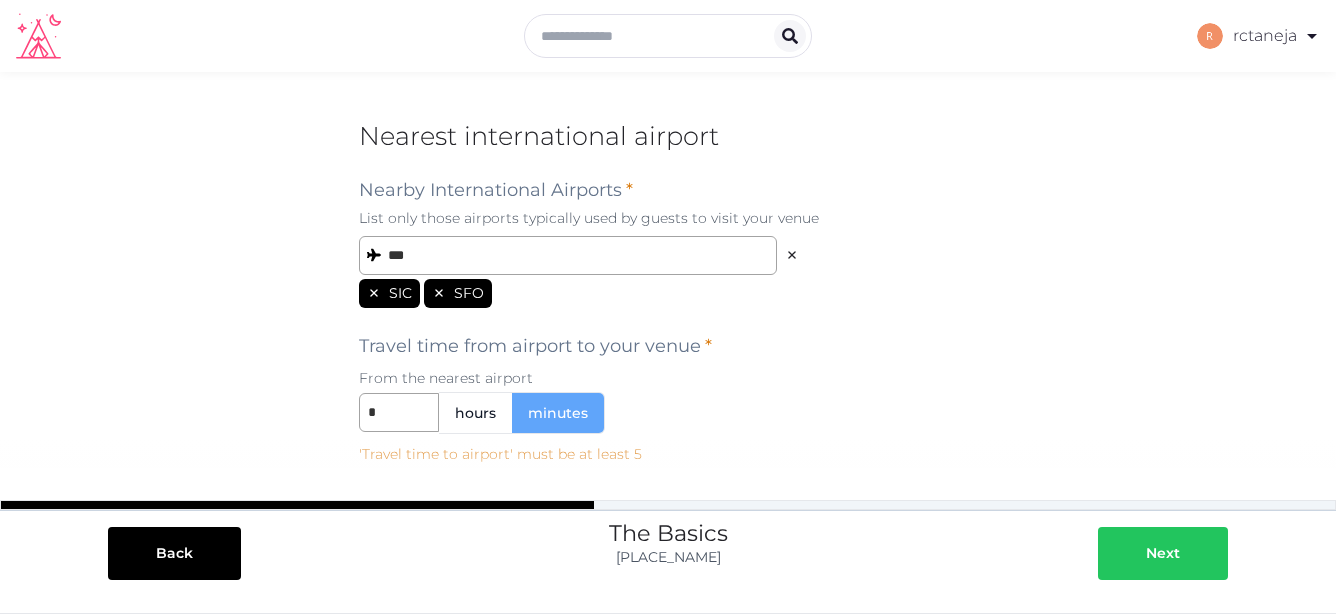 scroll, scrollTop: 69, scrollLeft: 0, axis: vertical 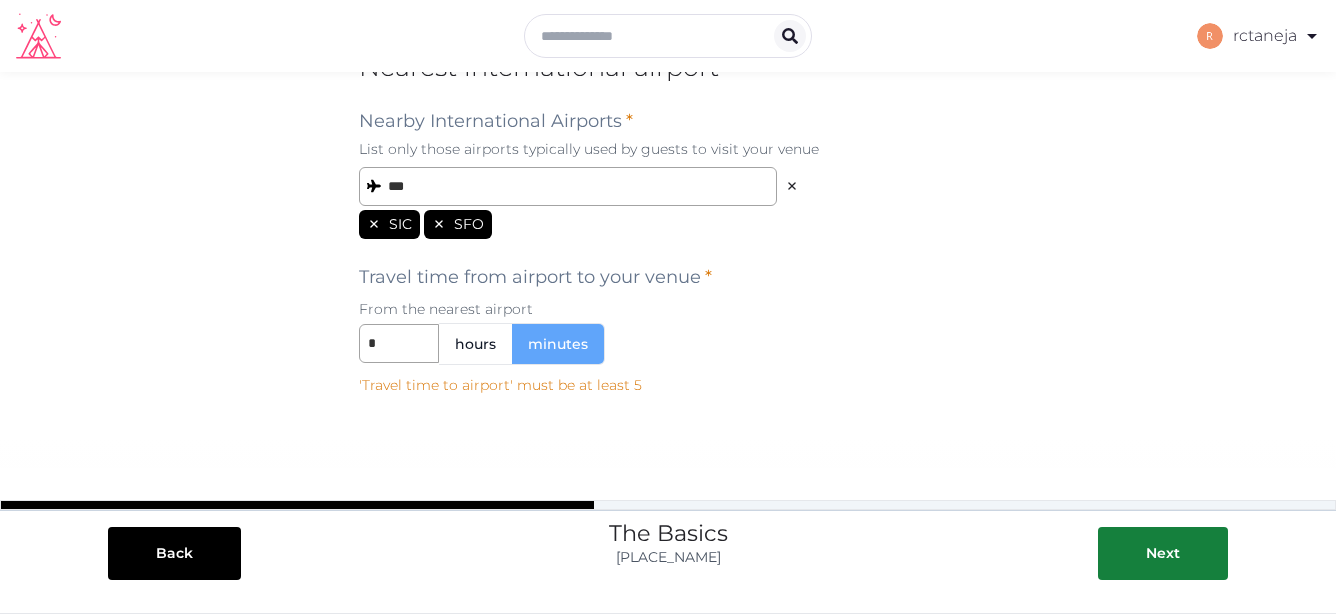 click on "minutes" at bounding box center [558, 344] 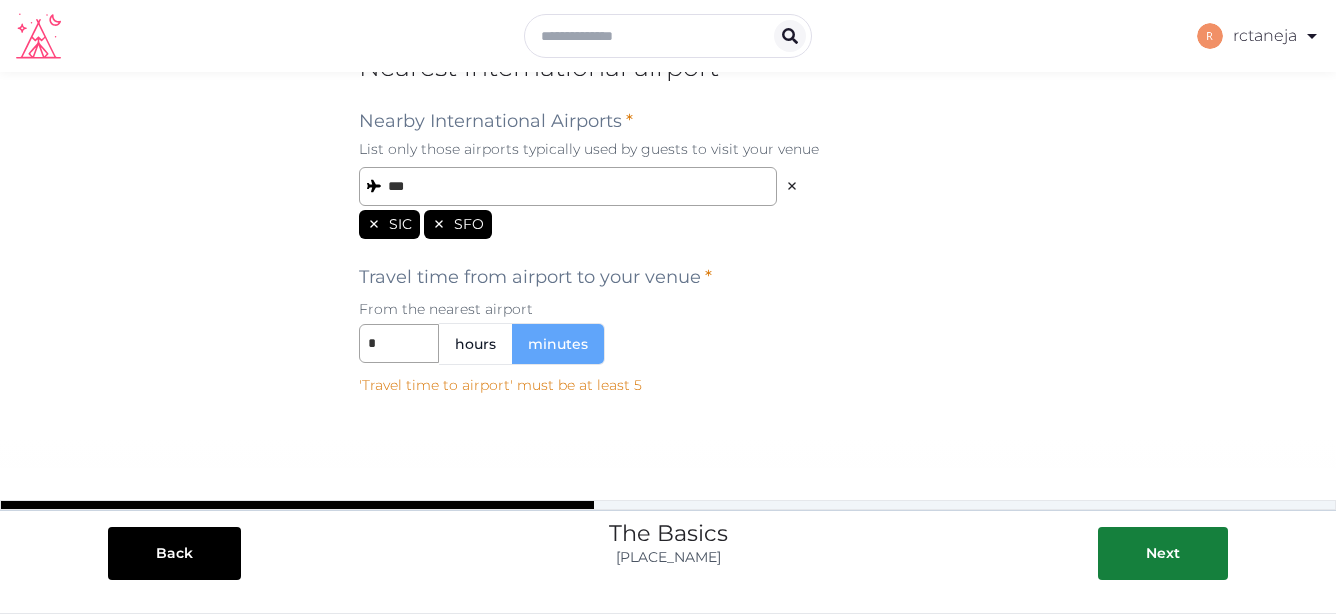 click on "hours" at bounding box center (475, 344) 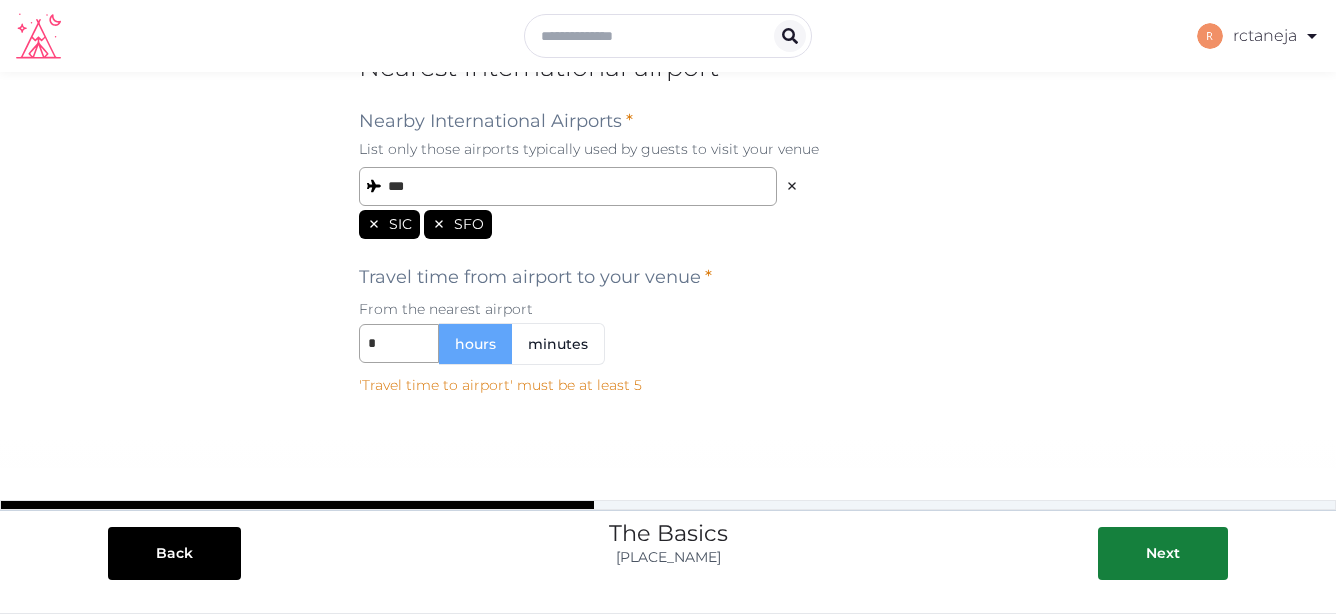 click on "minutes" at bounding box center (558, 344) 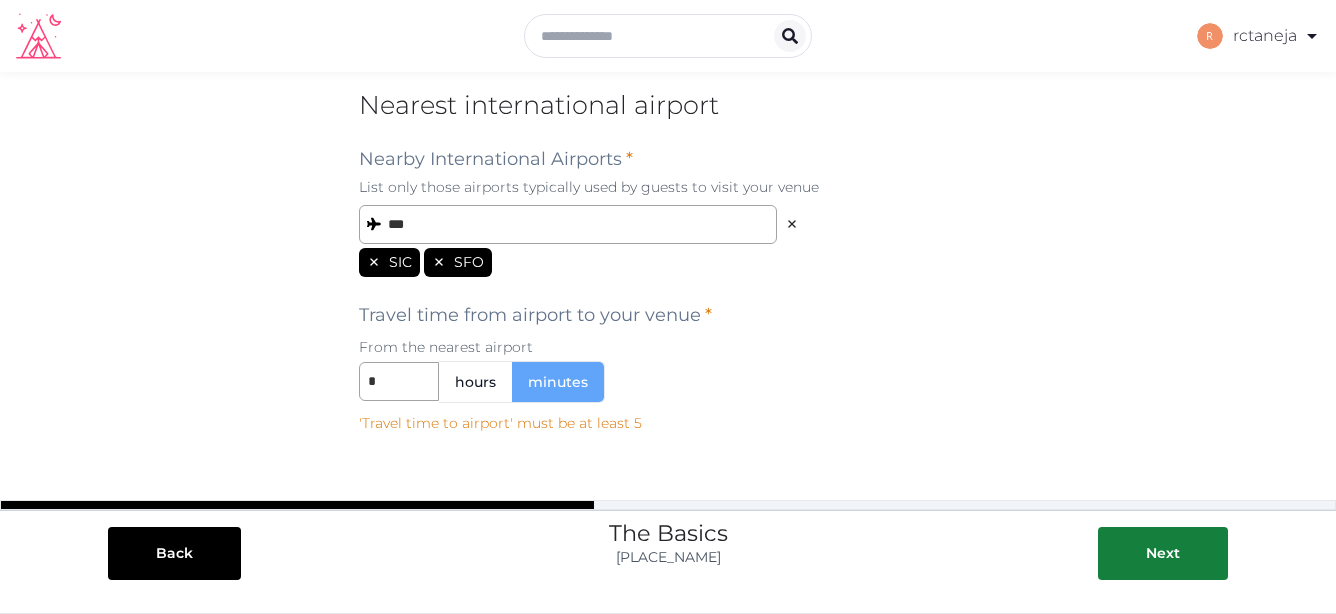 scroll, scrollTop: 30, scrollLeft: 0, axis: vertical 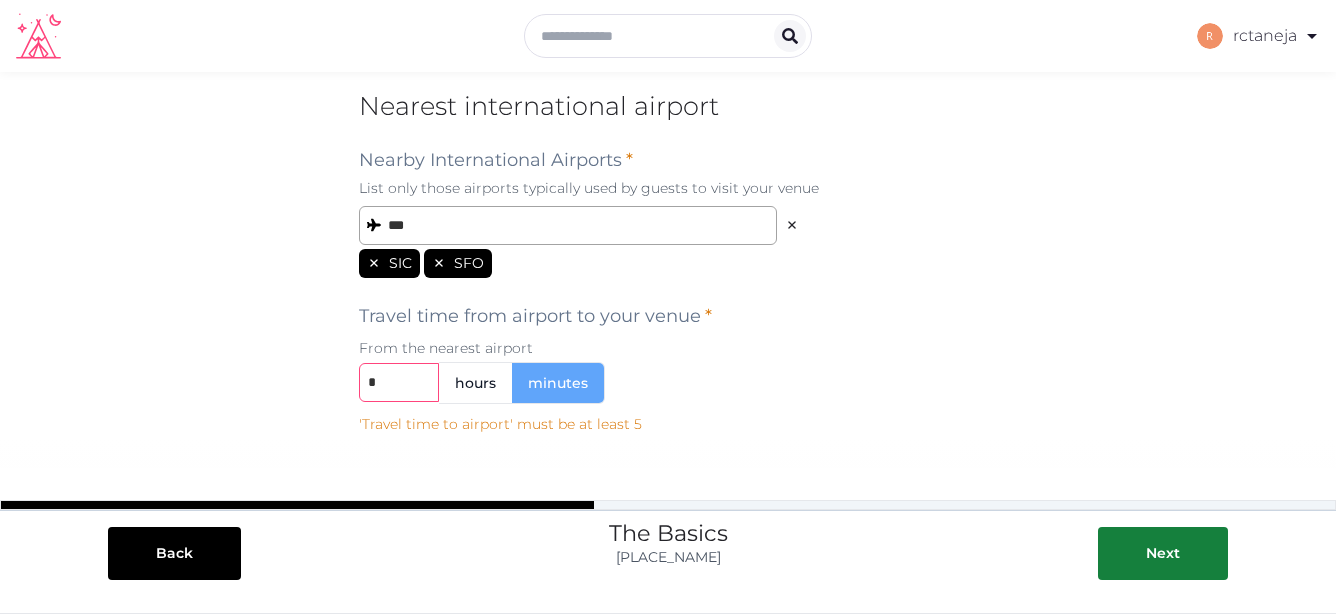 click on "*" at bounding box center (399, 382) 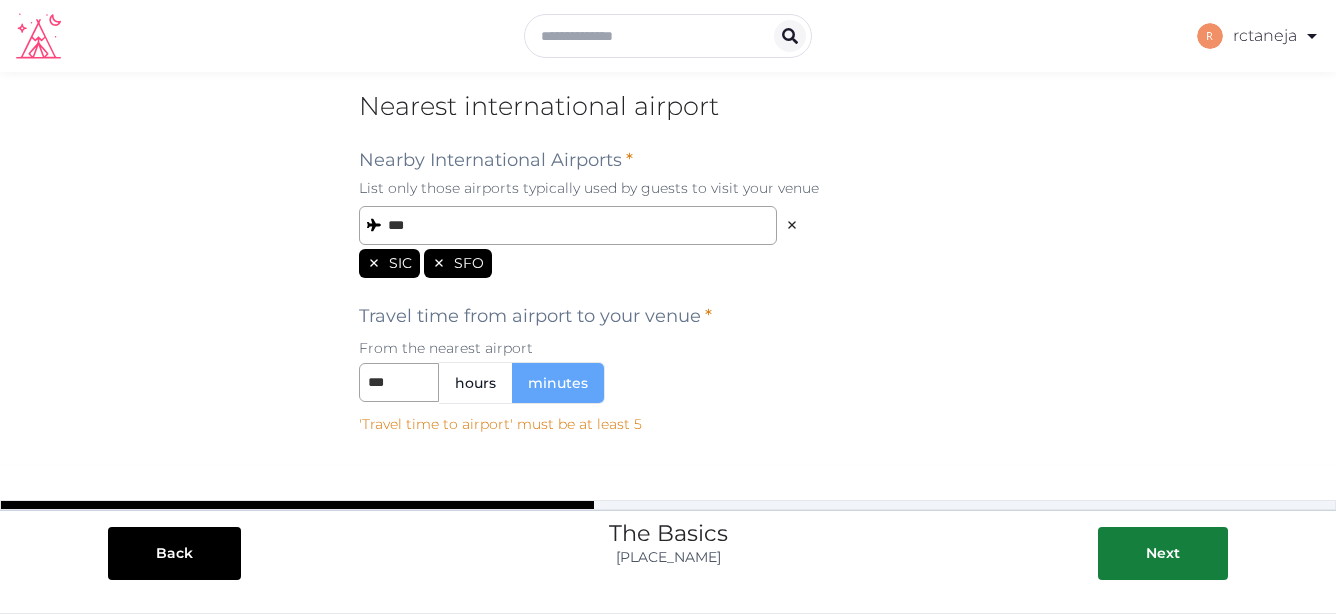 click on "minutes" at bounding box center [558, 383] 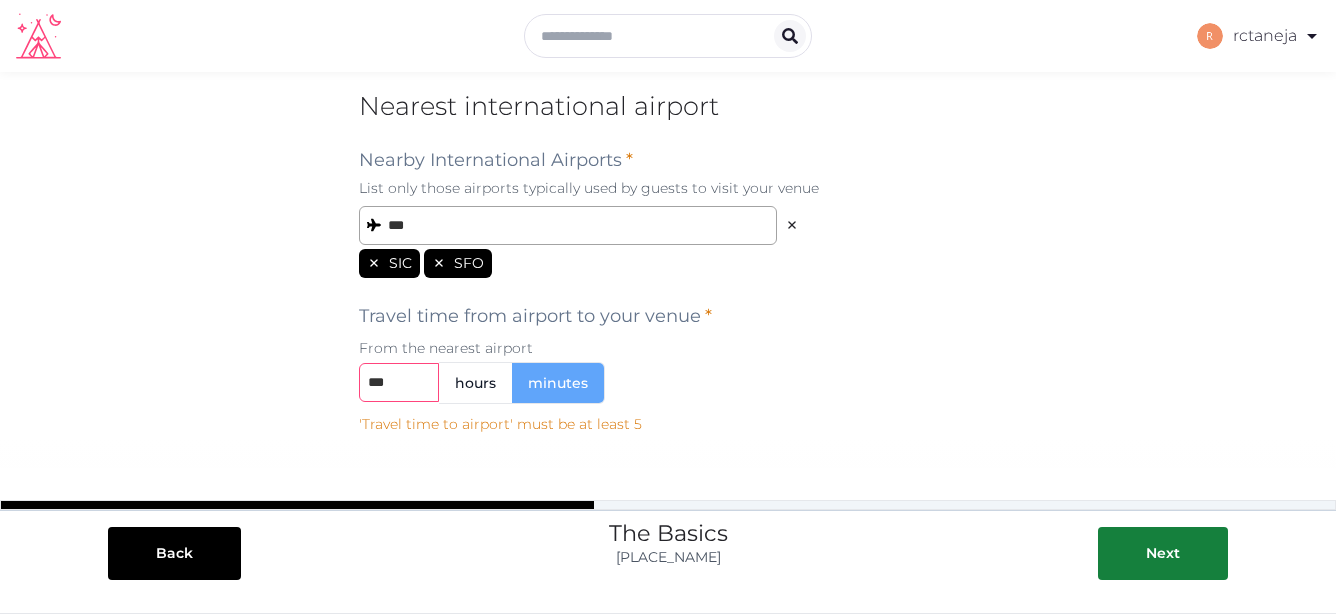 click on "***" at bounding box center (399, 382) 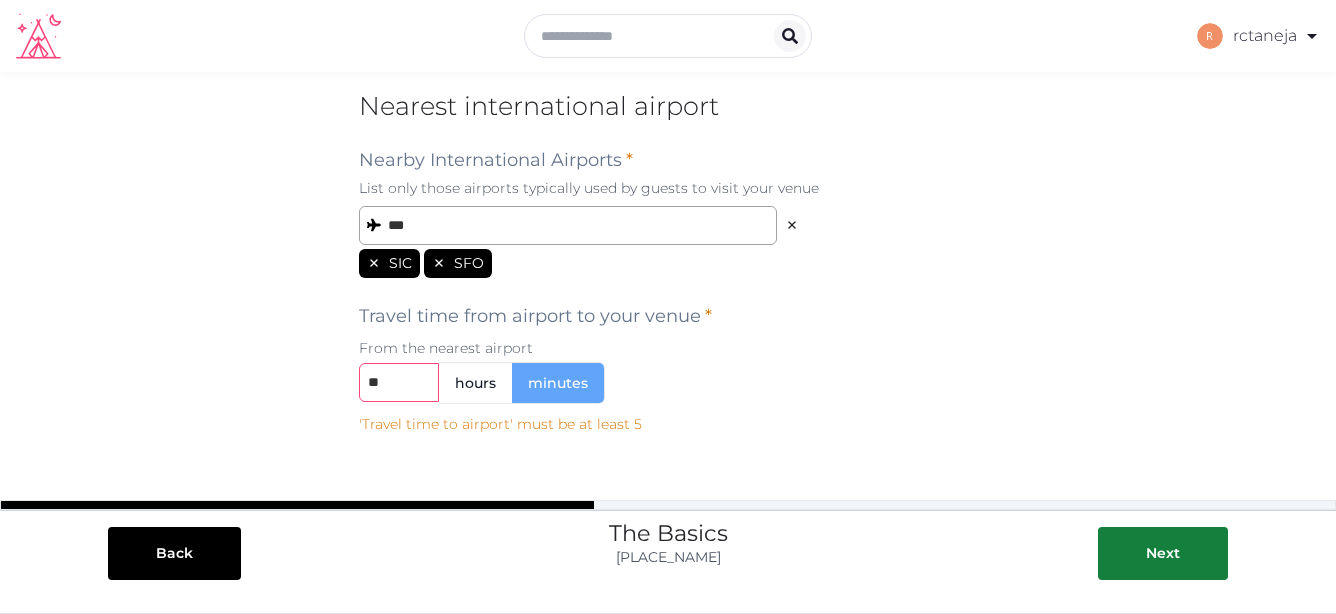 type on "*" 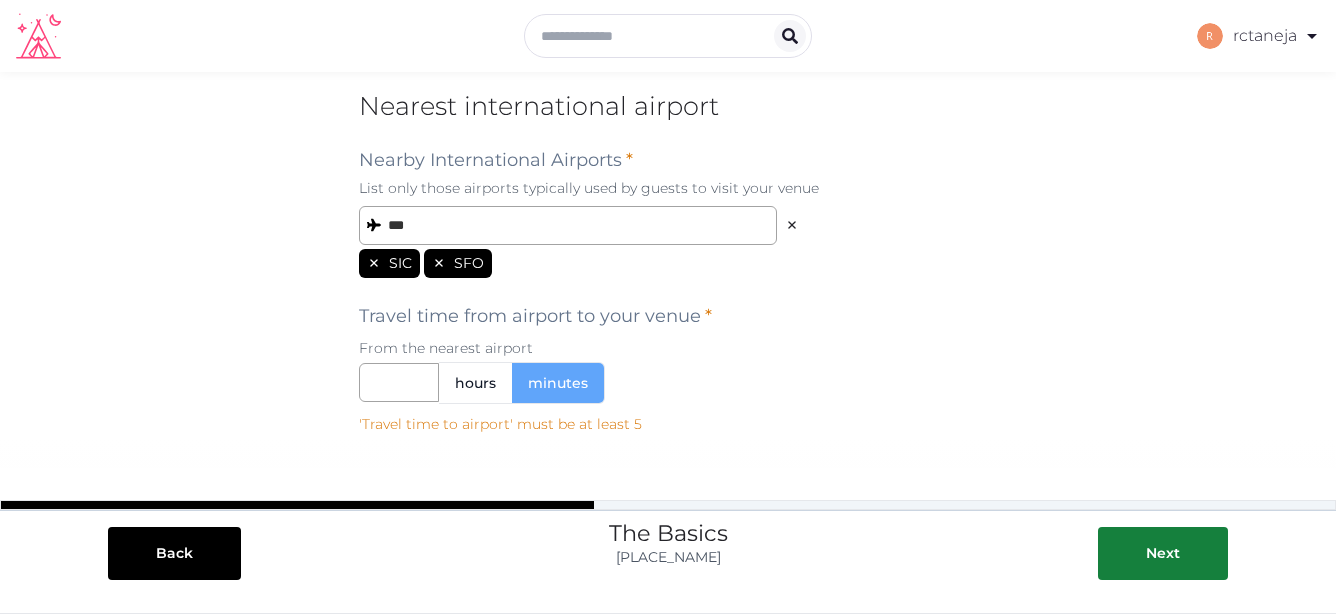 click on "SIC SFO" at bounding box center (668, 265) 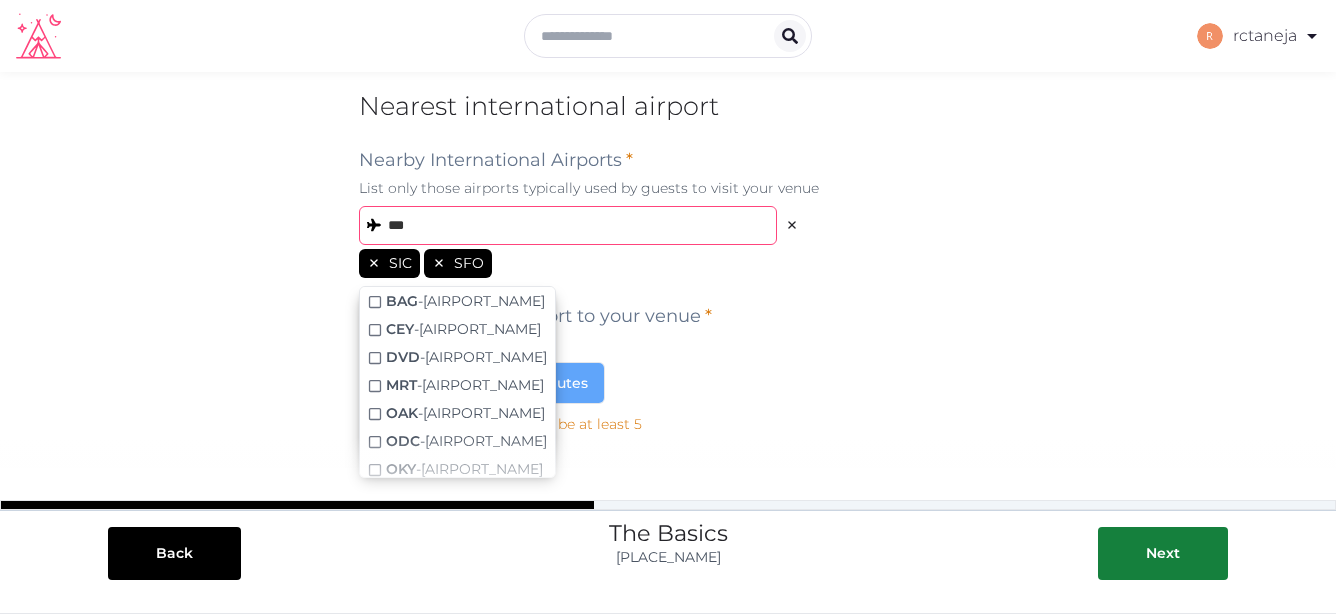 click on "***" at bounding box center (568, 225) 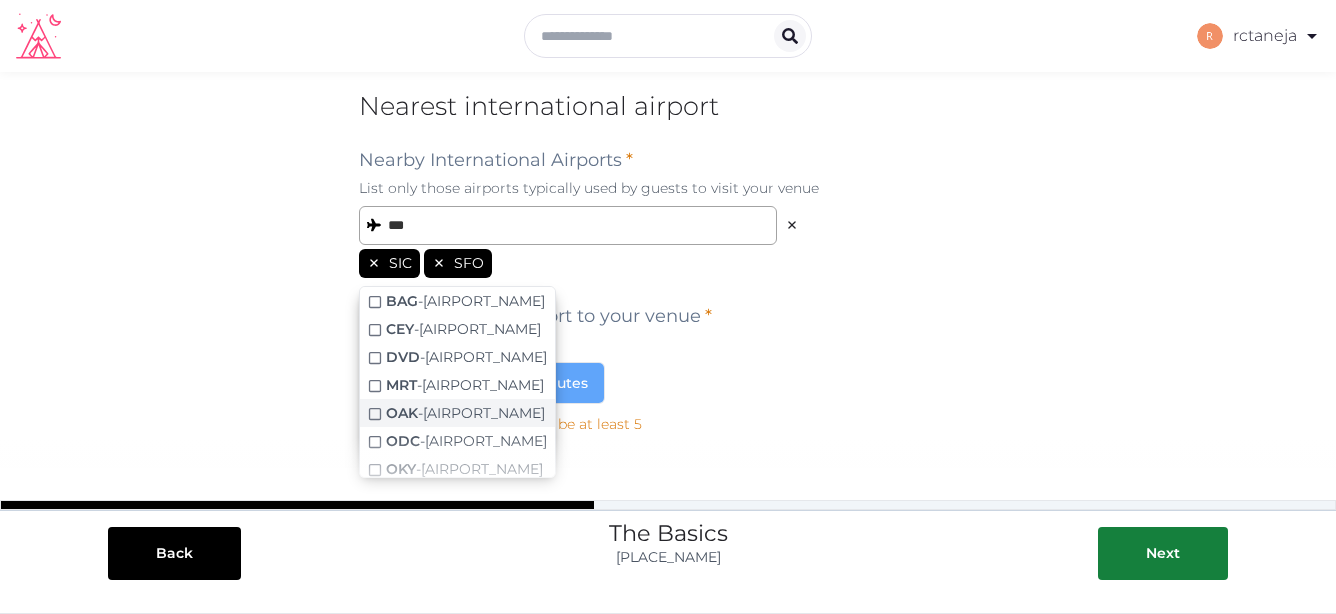 click on "OAK  -  Metropolitan Oakland International Airport" at bounding box center [465, 413] 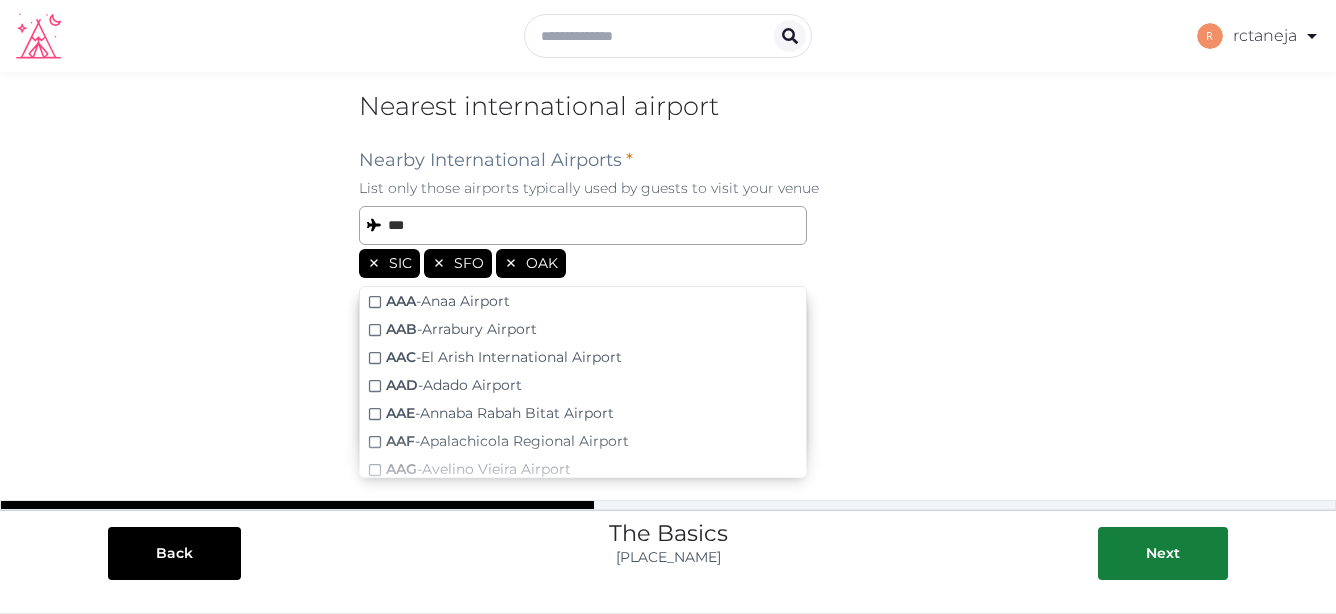 click on "Nearby International Airports * List only those airports typically used by guests to visit your venue *** SIC SFO OAK AAA  -  Anaa Airport AAB  -  Arrabury Airport AAC  -  El Arish International Airport AAD  -  Adado Airport AAE  -  Annaba Rabah Bitat Airport AAF  -  Apalachicola Regional Airport AAG  -  Avelino Vieira Airport AAH  -  Aachen-Merzbrück Airport AAI  -  Arraias Airport AAJ  -  Cayana Airstrip AAK  -  Aranuka Airport AAL  -  Aalborg Airport AAM  -  Malamala Airport AAN  -  Al Ain International Airport AAO  -  Anaco Airport AAP  -  Aji Pangeran Tumenggung Pranoto International Airport AAQ  -  Anapa Vityazevo Airport AAR  -  Aarhus Airport AAS  -  Apalapsili Airport AAT  -  Altay Xuedu Airport Travel time from airport to your venue * From the nearest airport hours minutes" at bounding box center [668, 267] 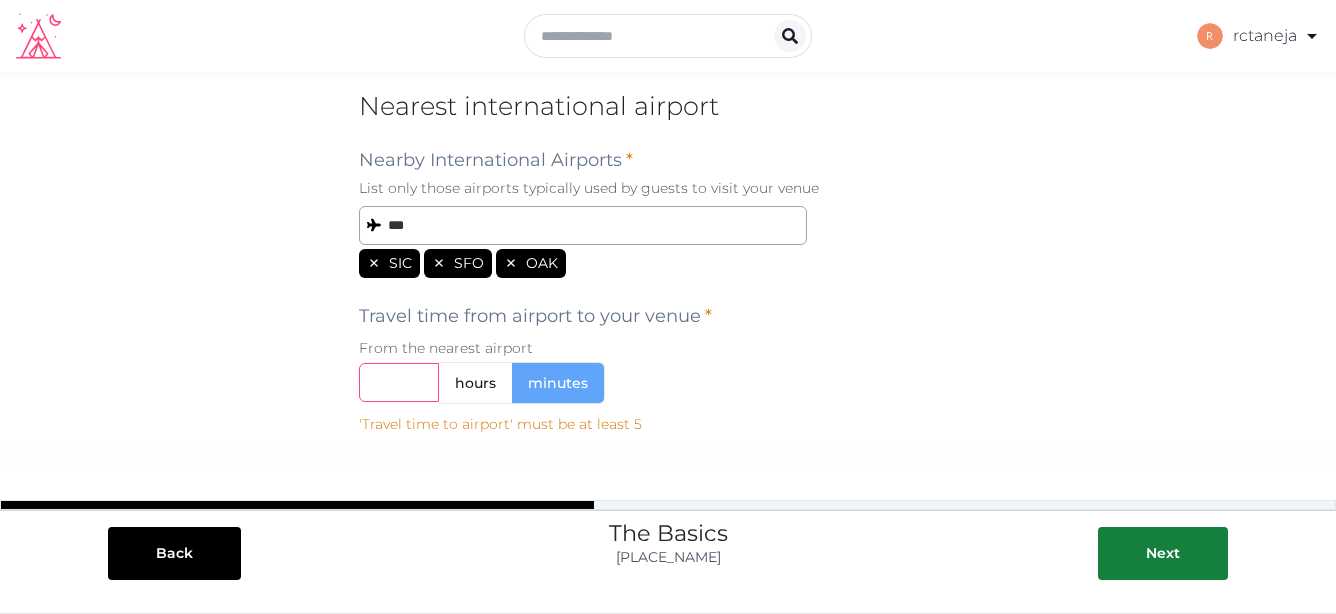 click at bounding box center [399, 382] 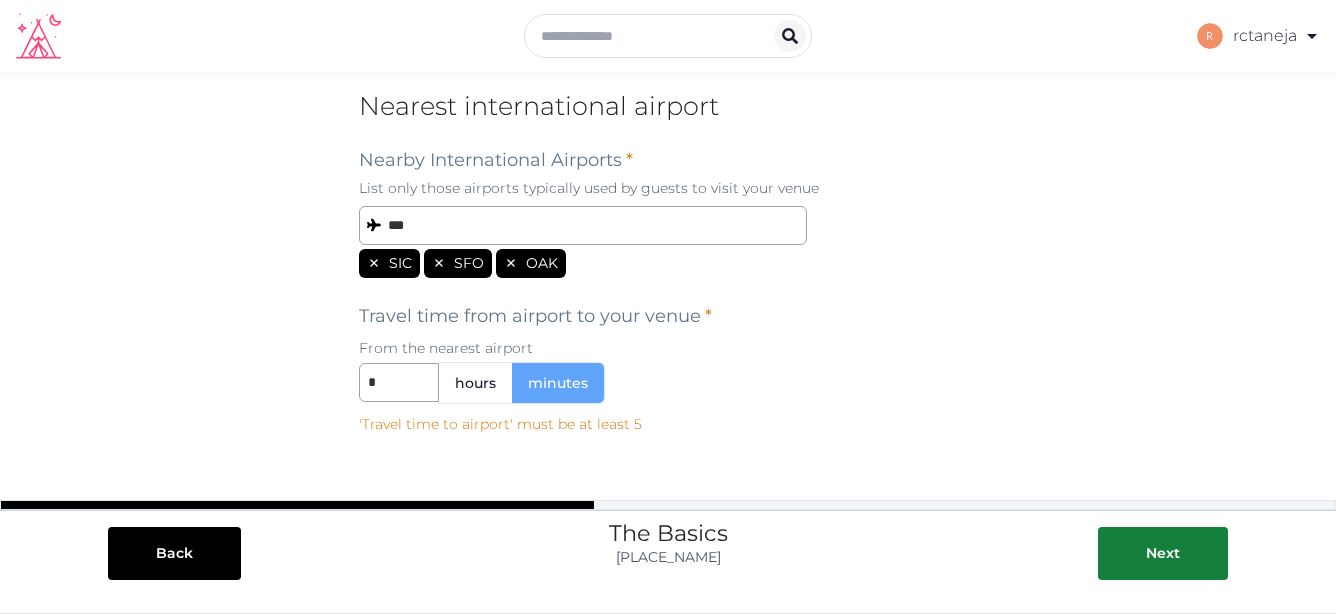 click on "hours" at bounding box center (475, 383) 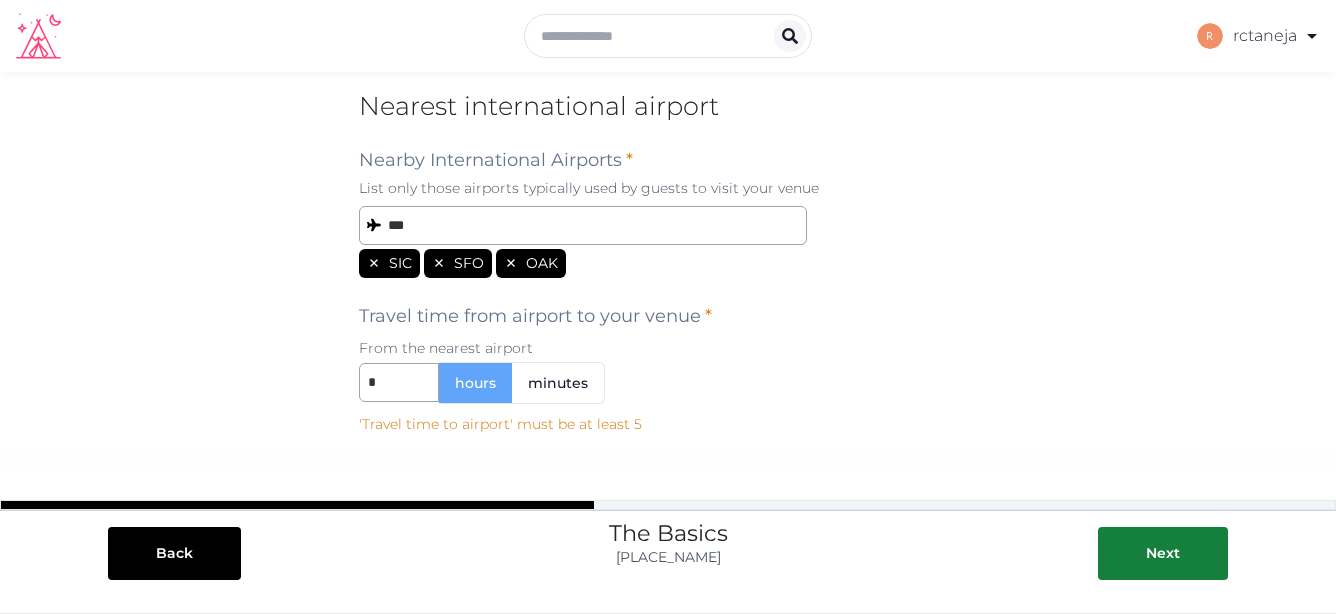 click on "hours" at bounding box center (475, 383) 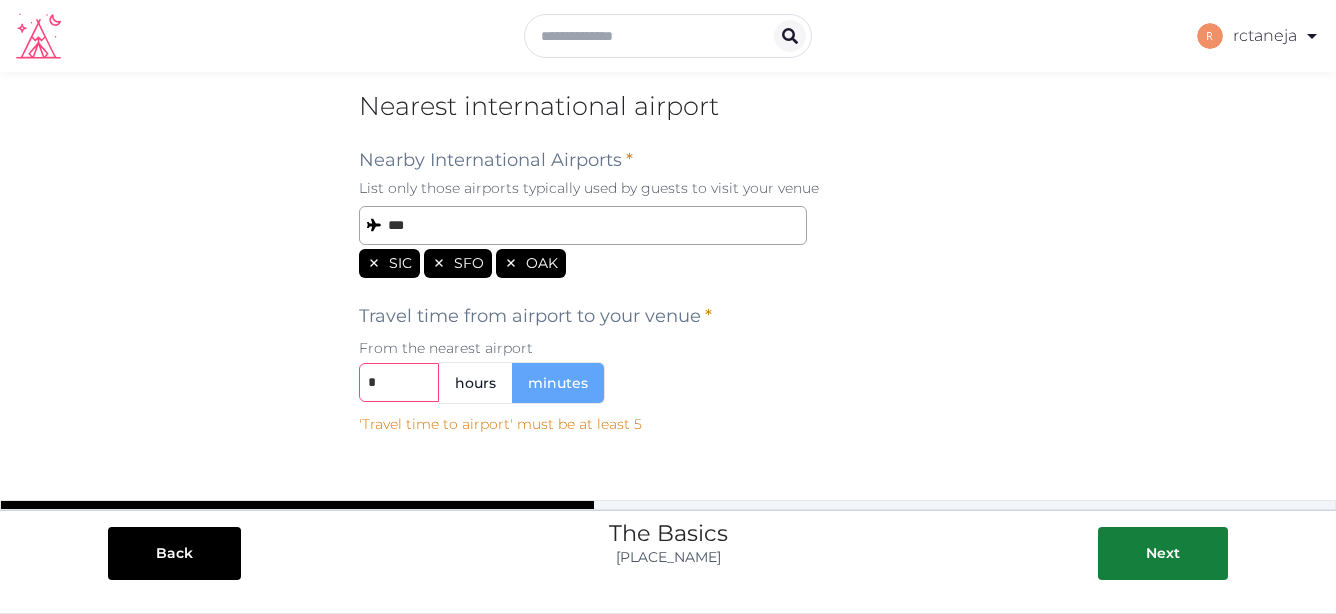 click on "*" at bounding box center [399, 382] 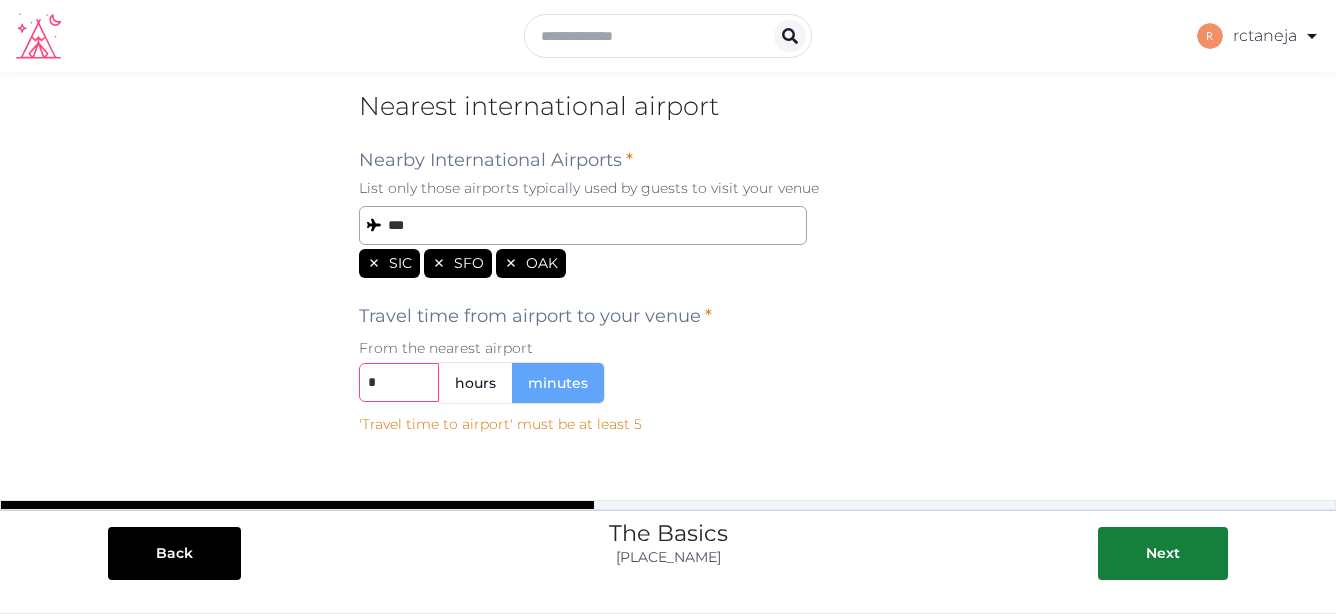 drag, startPoint x: 370, startPoint y: 379, endPoint x: 392, endPoint y: 384, distance: 22.561028 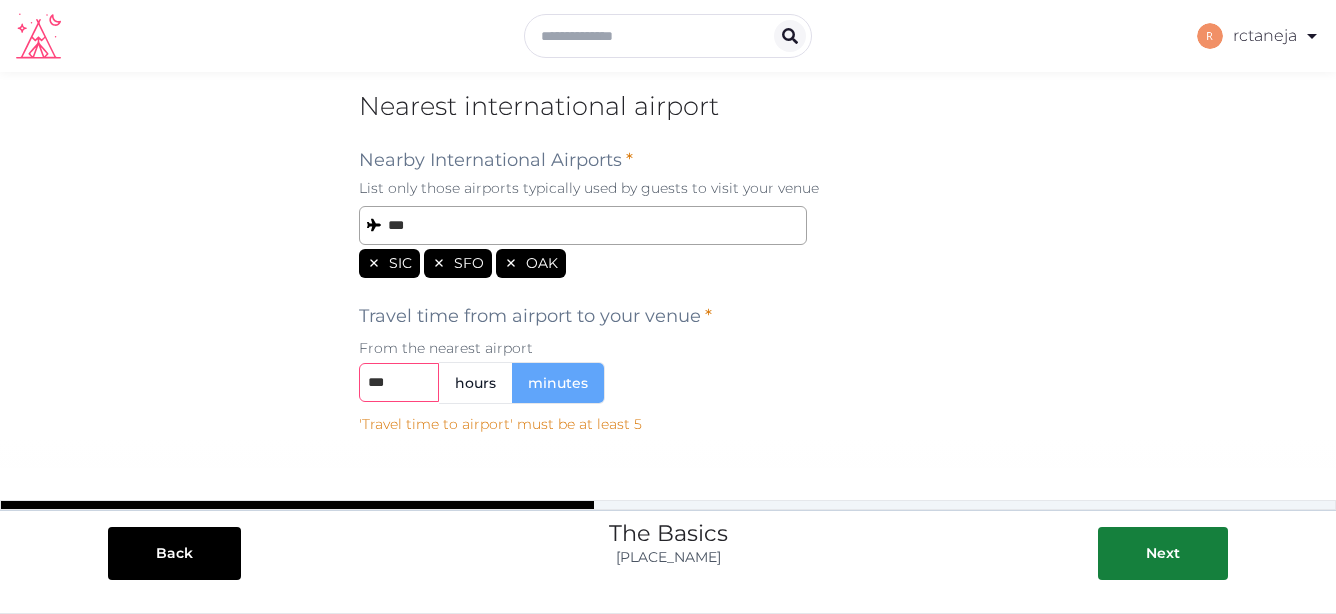 type on "***" 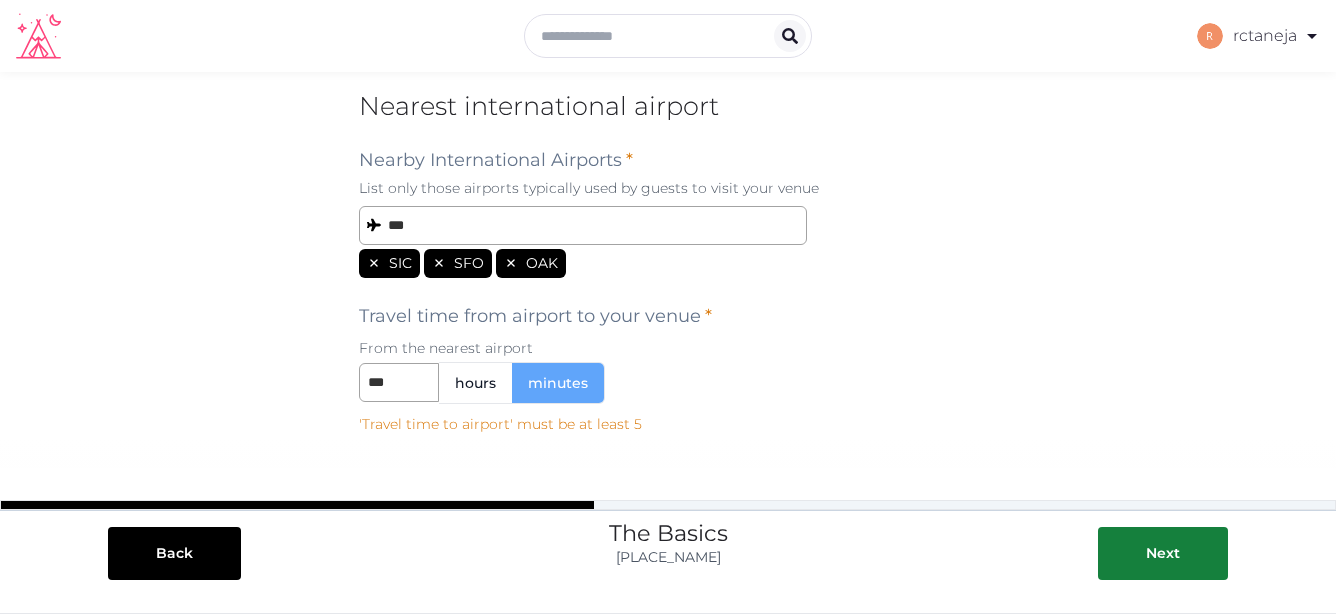 click on "Travel time from airport to your venue * From the nearest airport *** hours minutes" at bounding box center (668, 345) 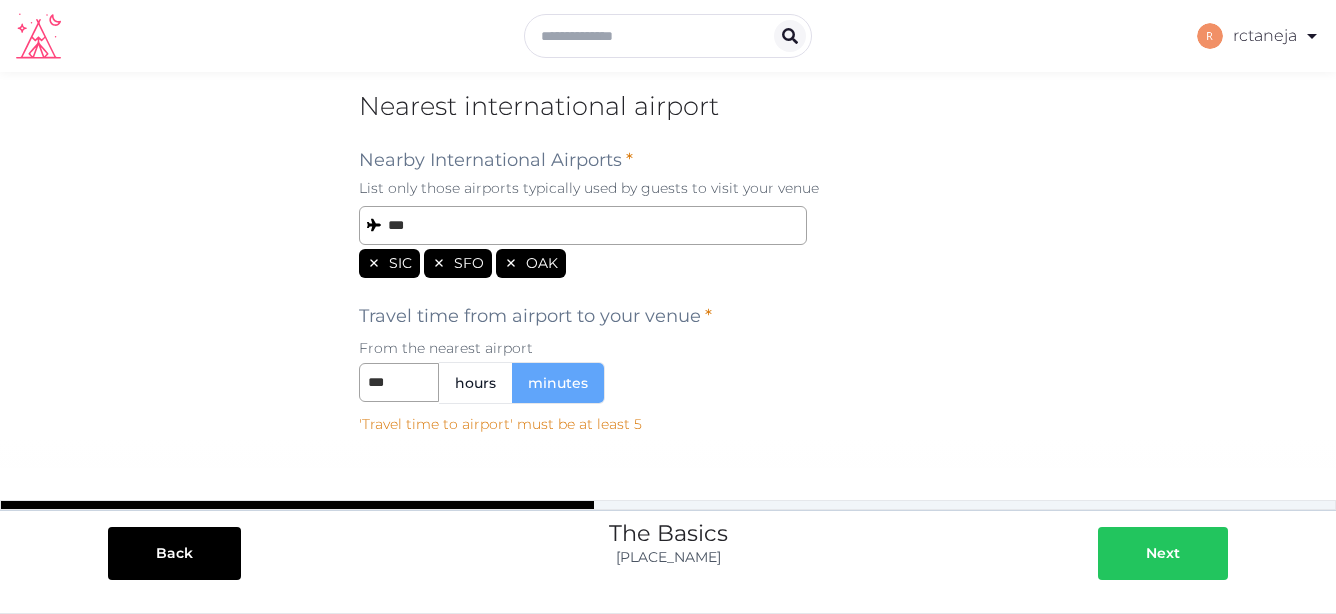 click on "Next" at bounding box center (1163, 553) 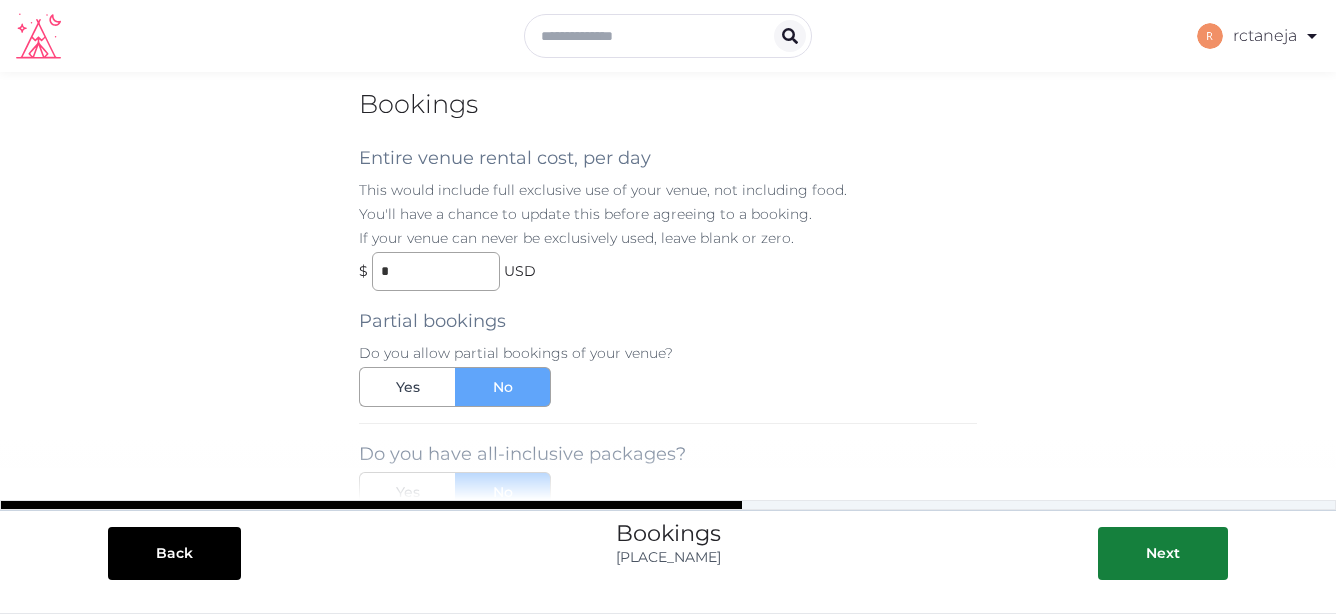 scroll, scrollTop: 34, scrollLeft: 0, axis: vertical 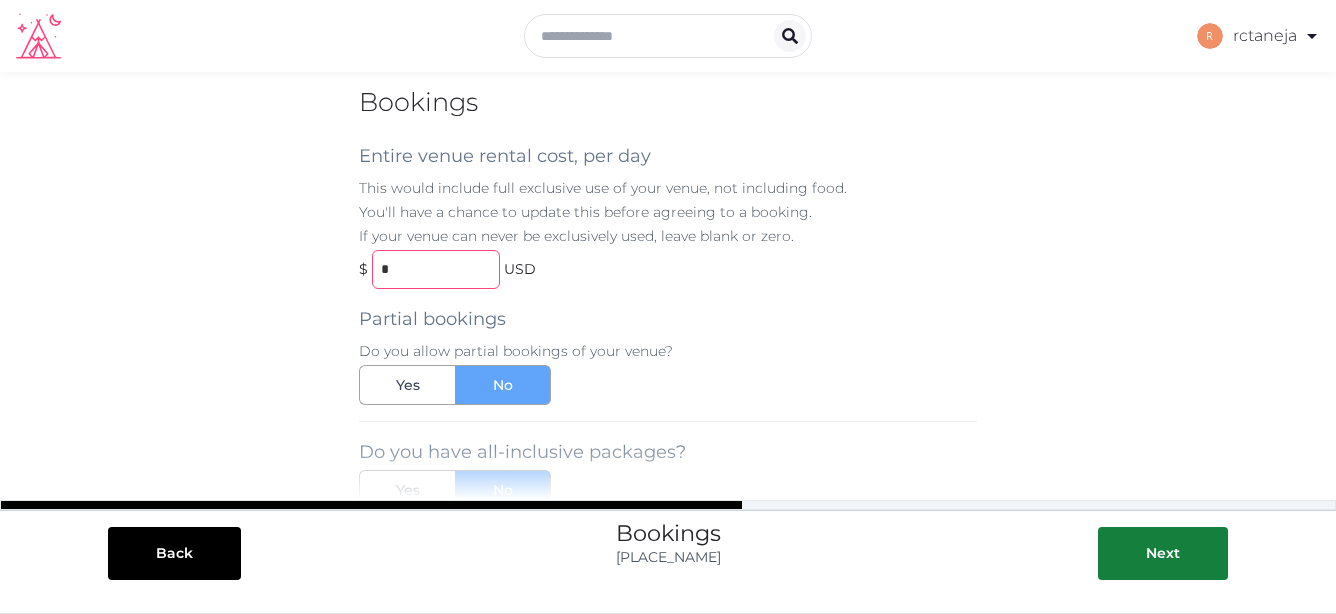 click on "*" at bounding box center (436, 269) 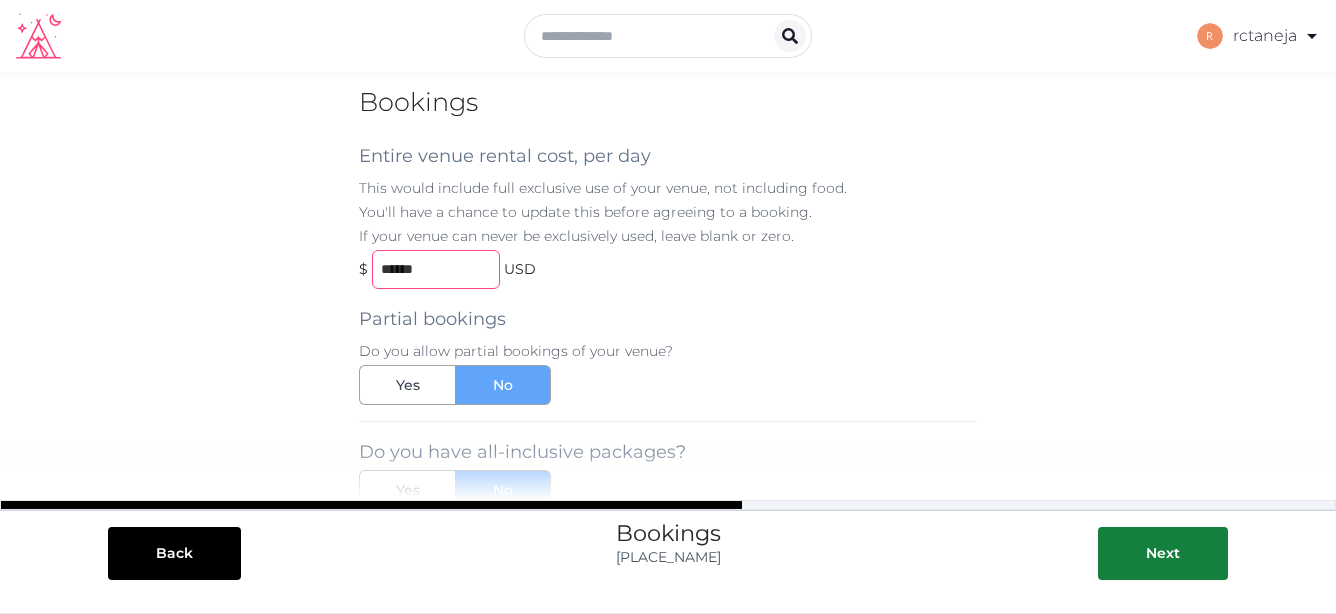 type on "******" 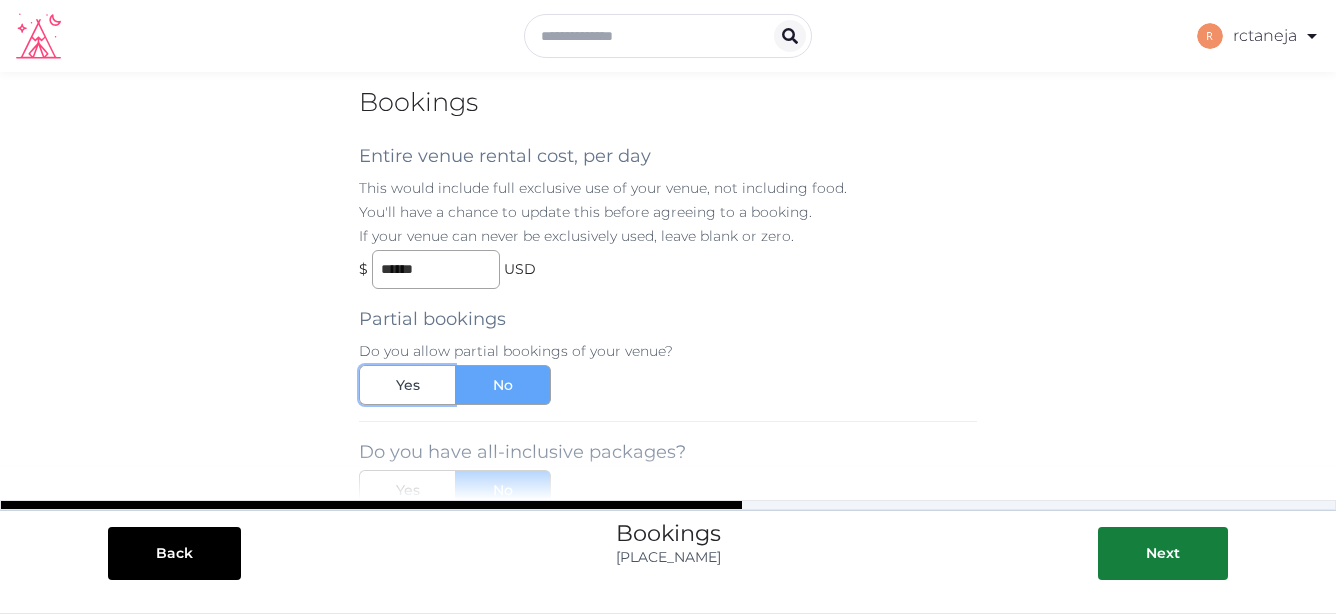 click on "Yes" at bounding box center (407, 385) 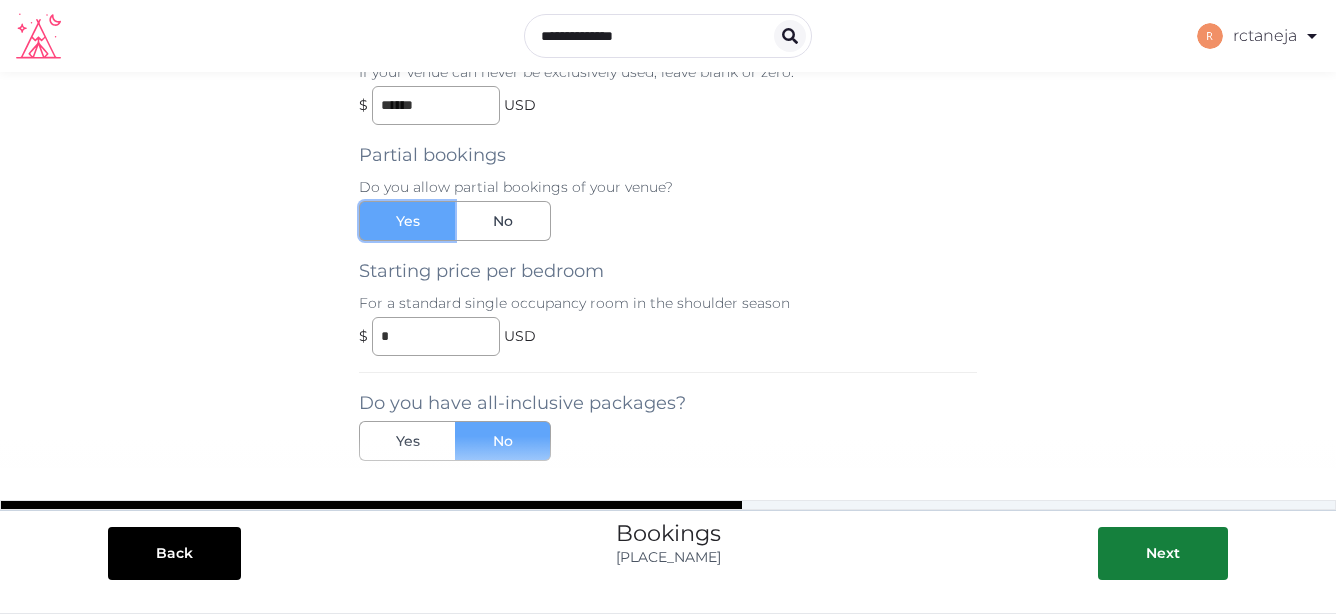 scroll, scrollTop: 201, scrollLeft: 0, axis: vertical 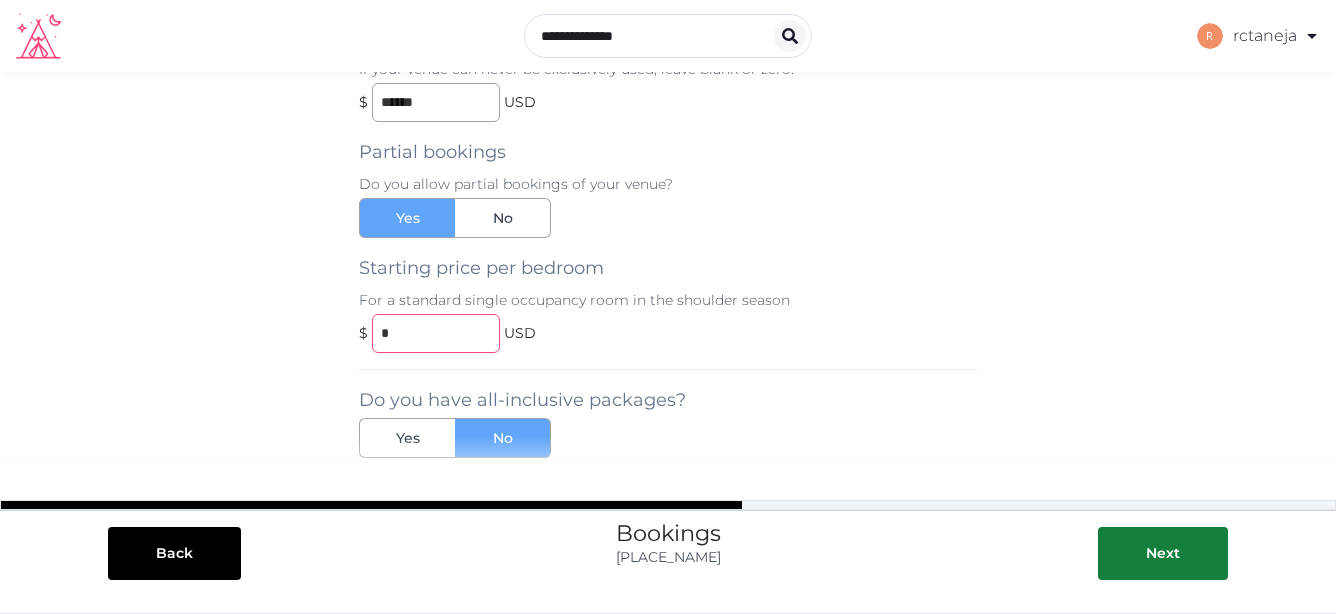 drag, startPoint x: 381, startPoint y: 331, endPoint x: 403, endPoint y: 333, distance: 22.090721 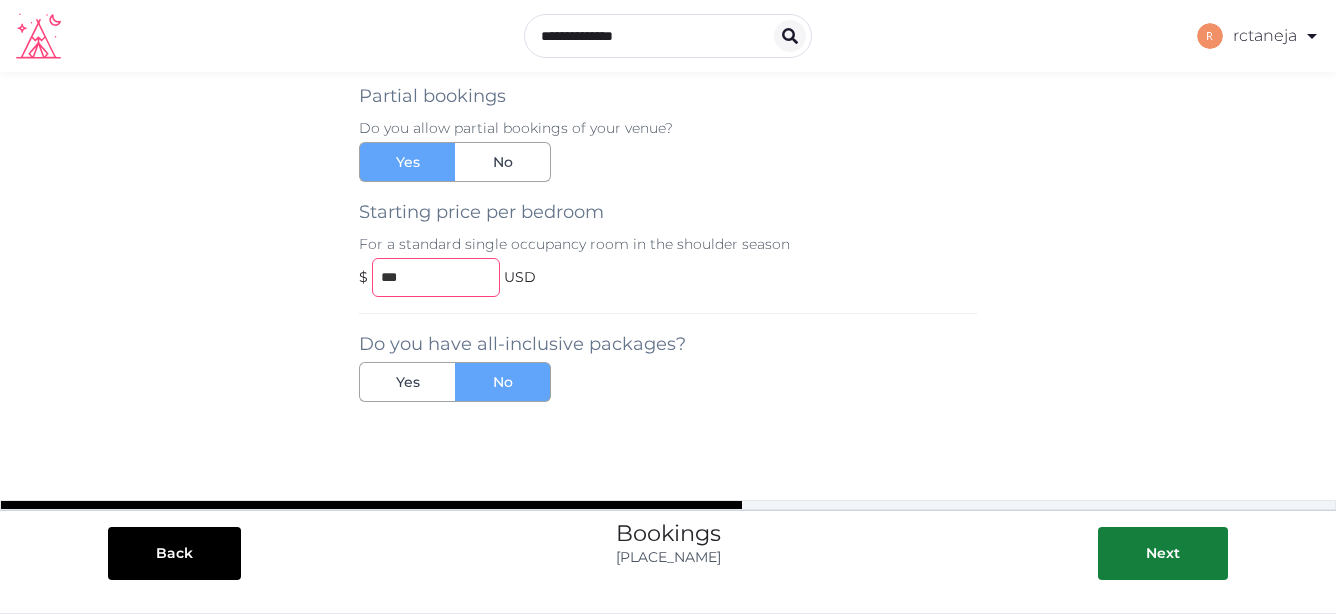 scroll, scrollTop: 262, scrollLeft: 0, axis: vertical 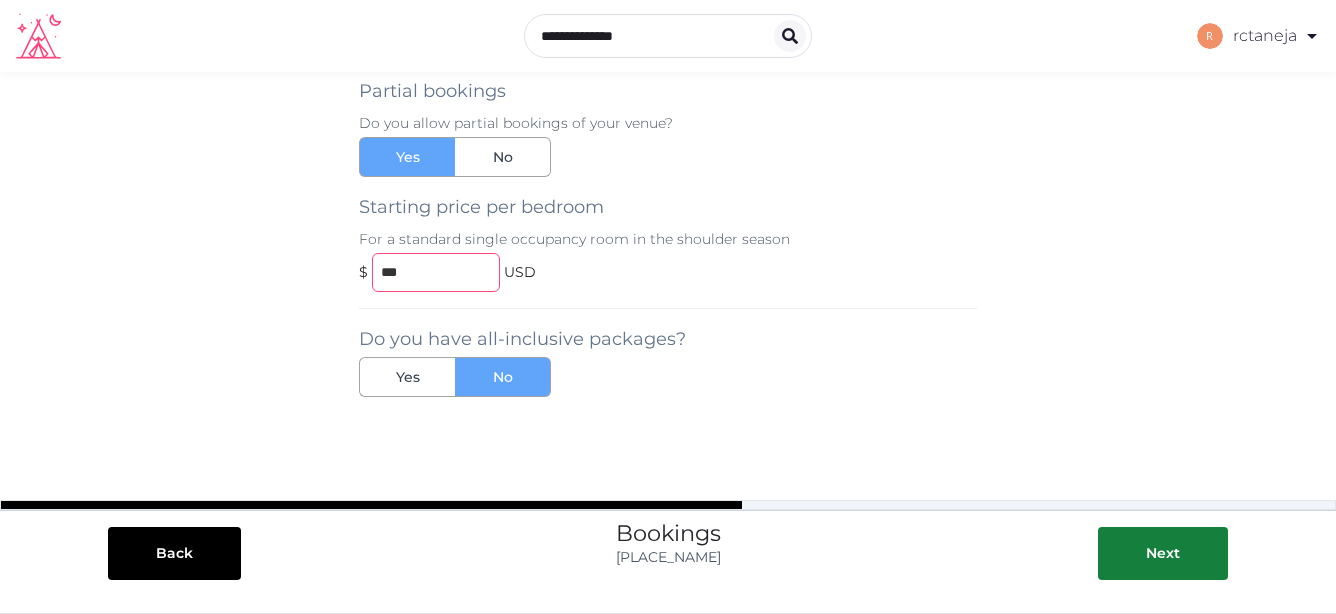 type on "***" 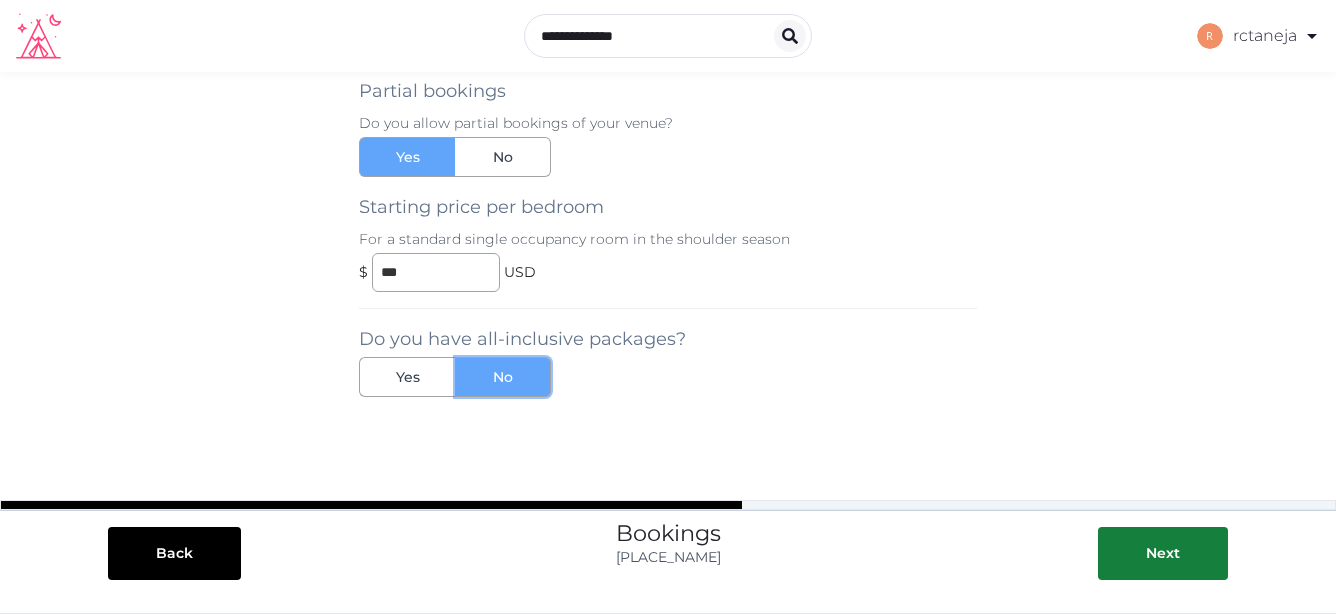 click on "No" at bounding box center [503, 377] 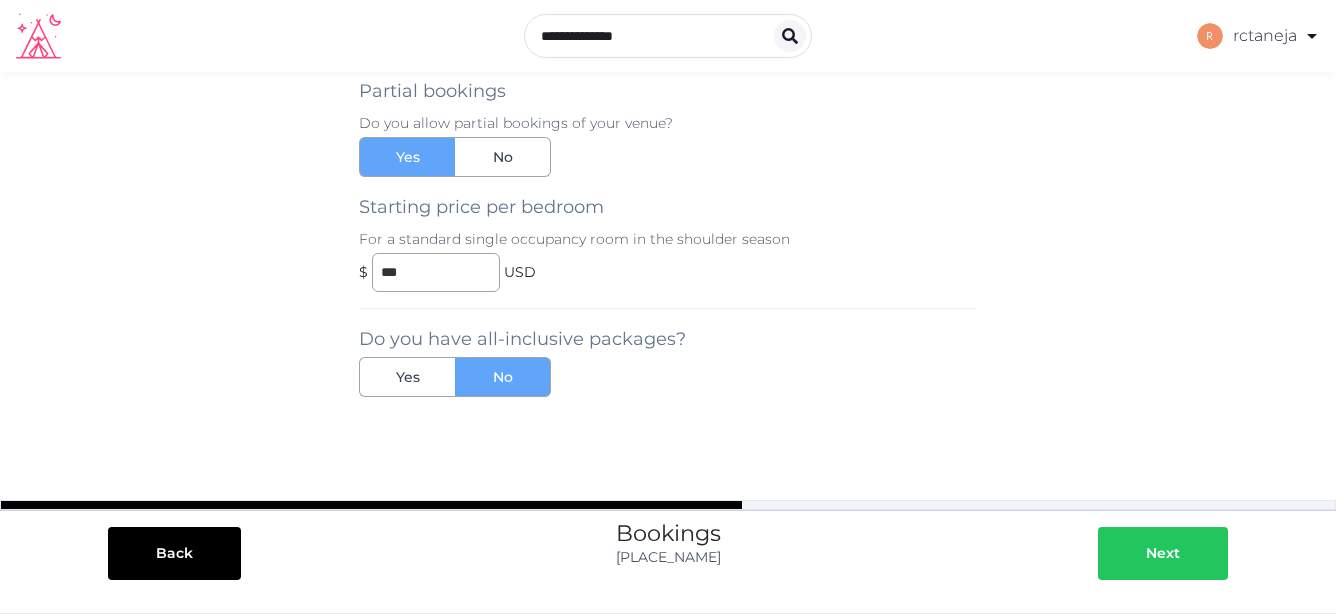 click at bounding box center (1126, 553) 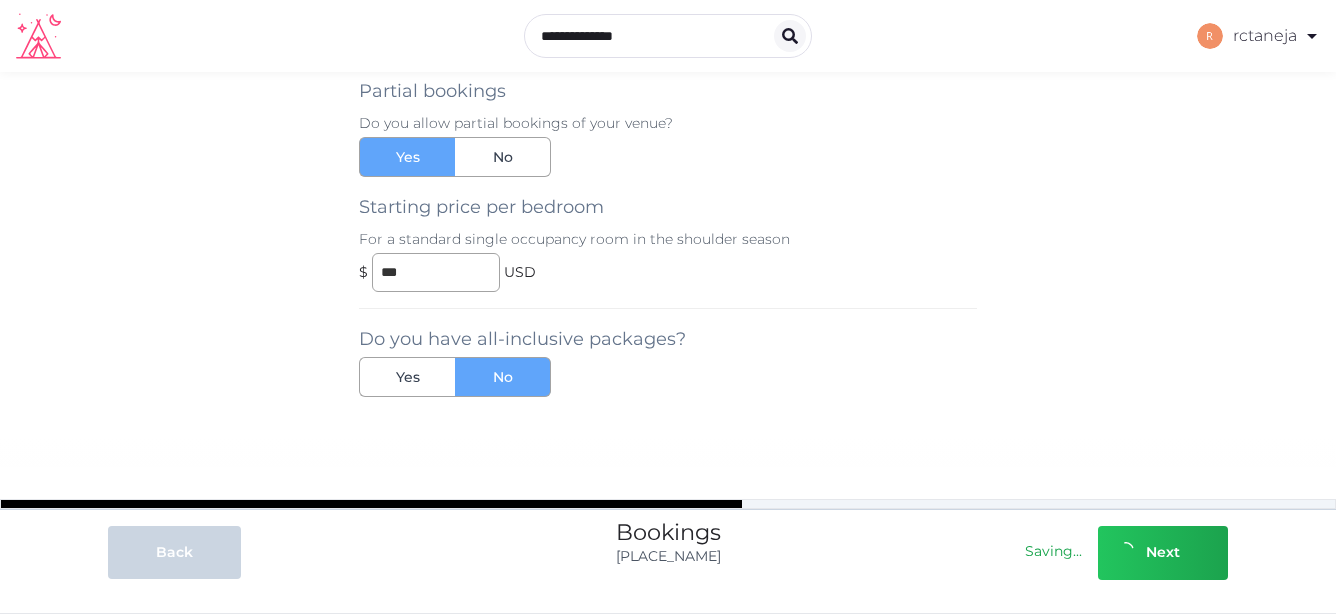 scroll, scrollTop: 0, scrollLeft: 0, axis: both 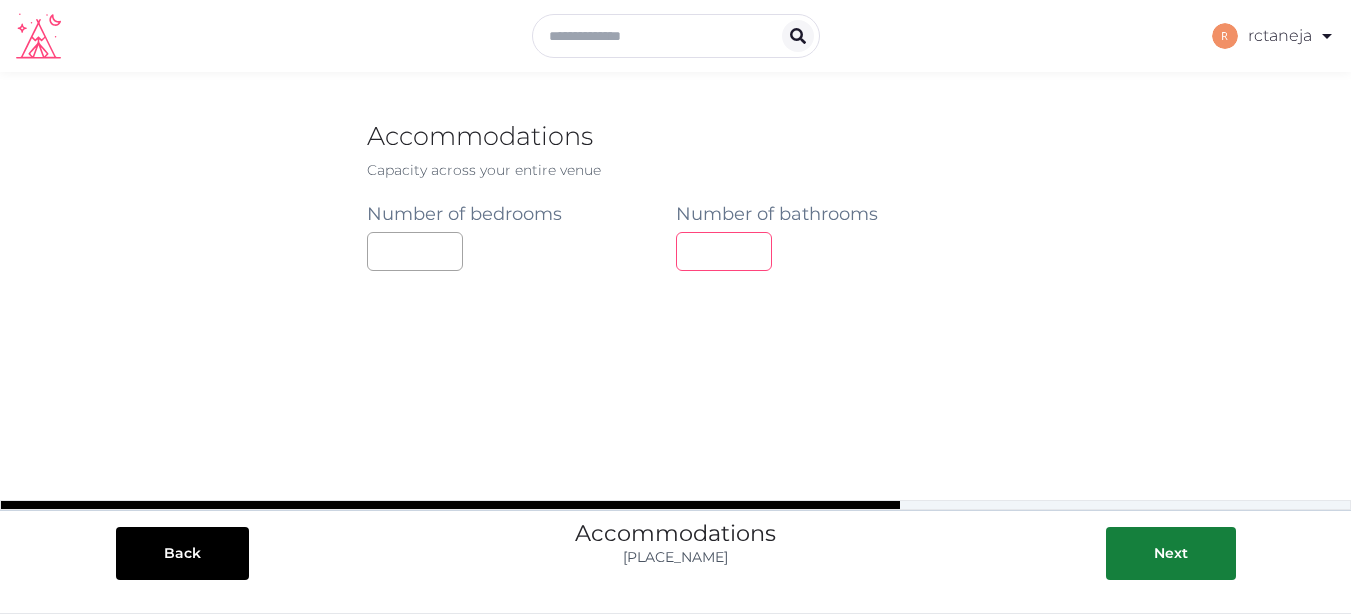 click at bounding box center (724, 251) 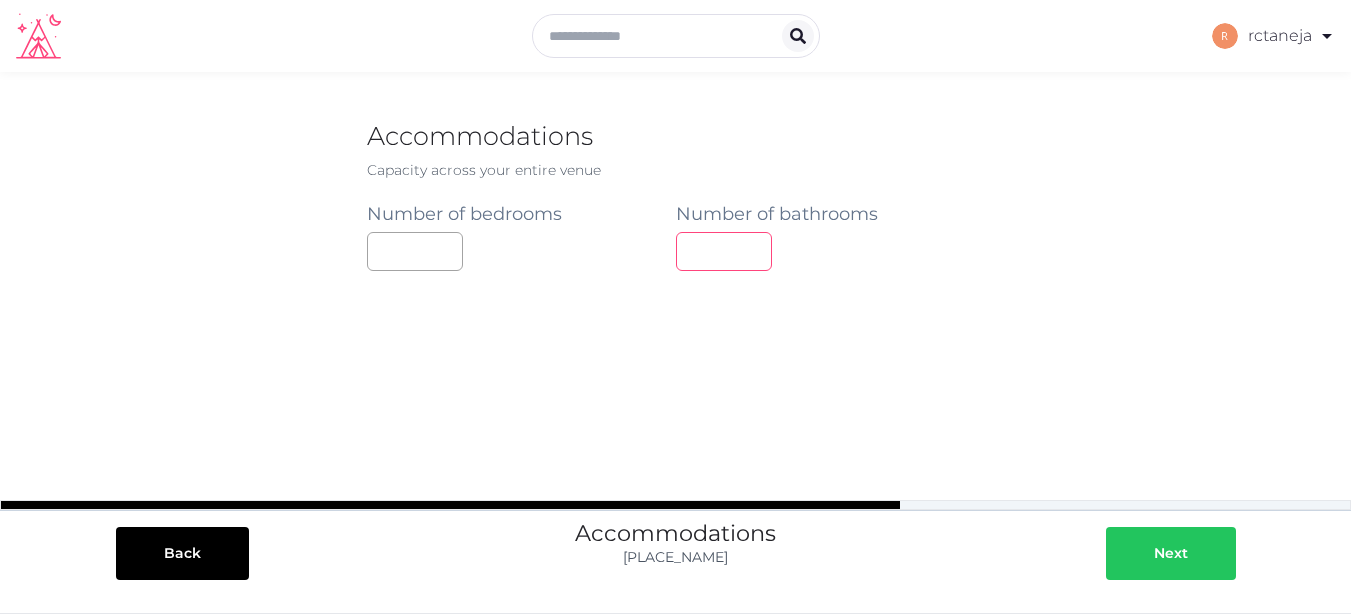 type on "**" 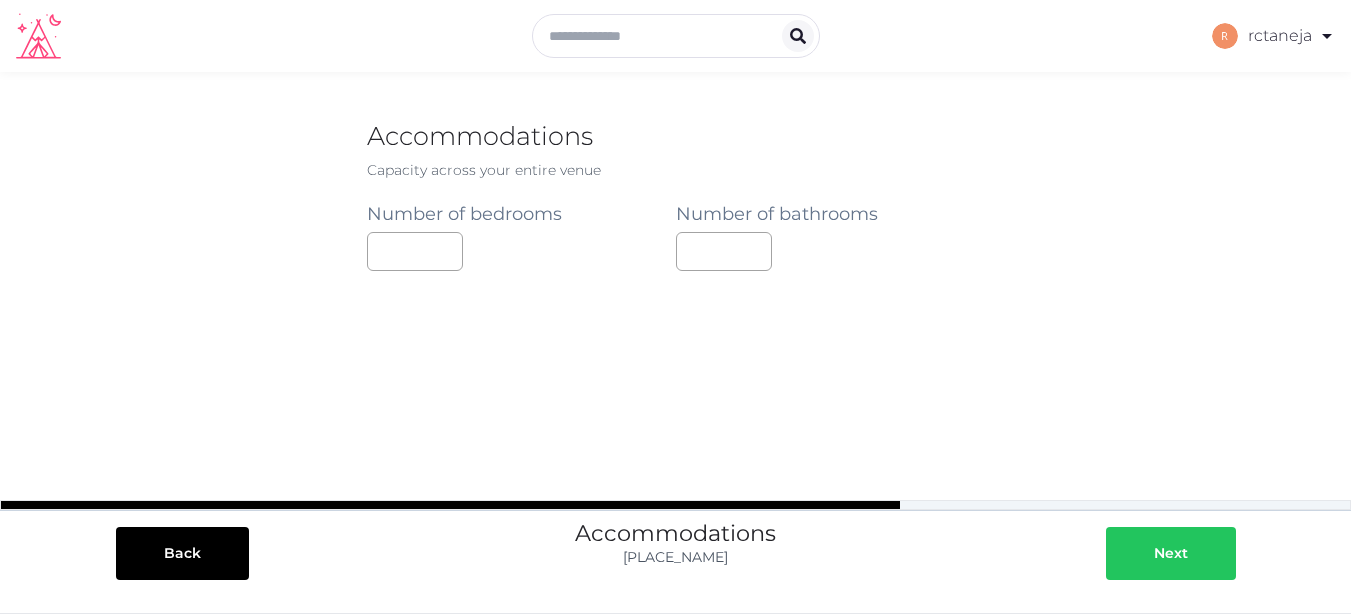 click on "Next" at bounding box center (1171, 553) 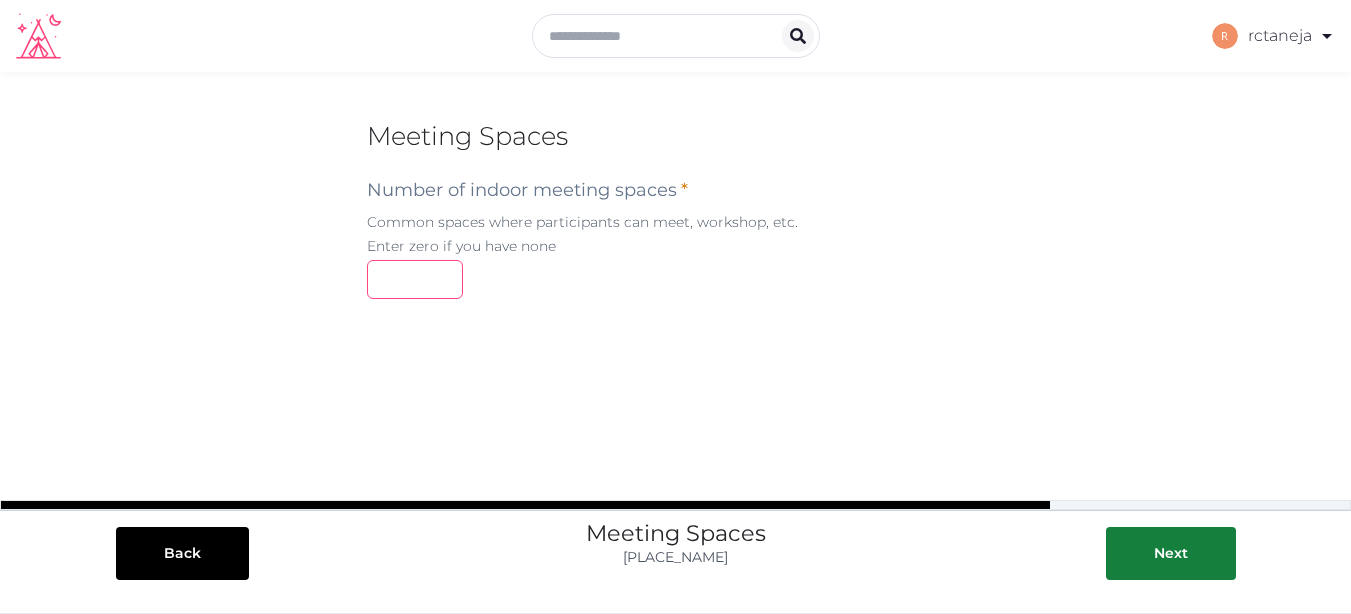 click at bounding box center [415, 279] 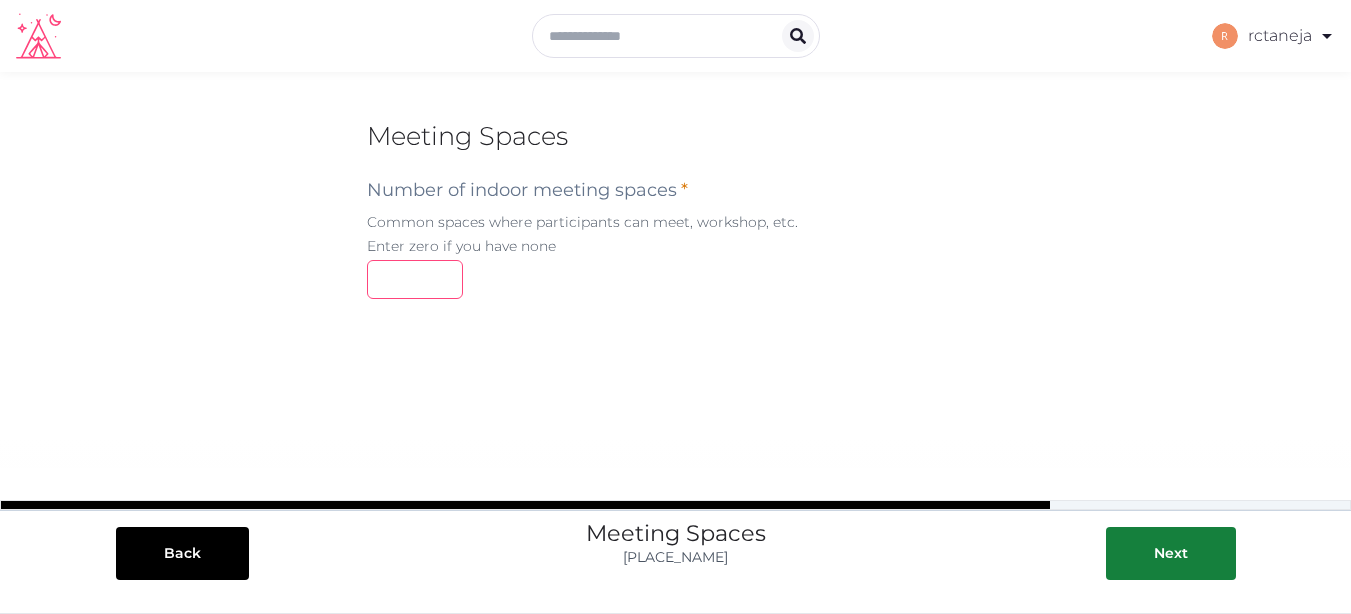 click on "*" at bounding box center [415, 279] 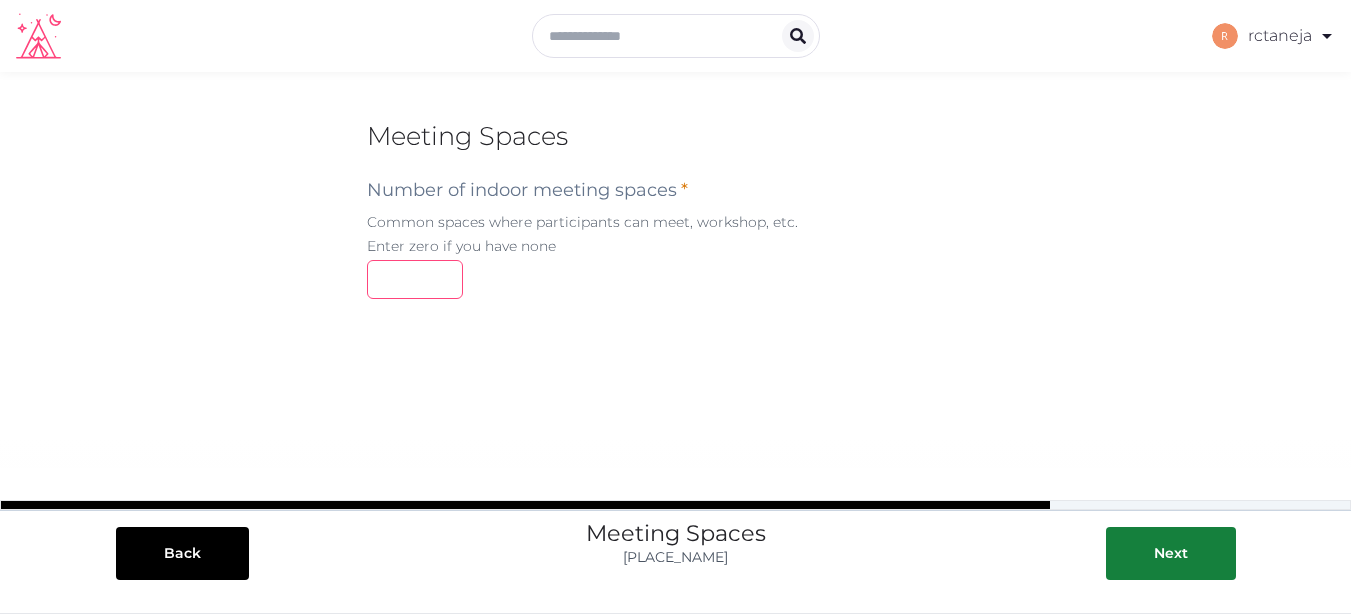 click on "*" at bounding box center [415, 279] 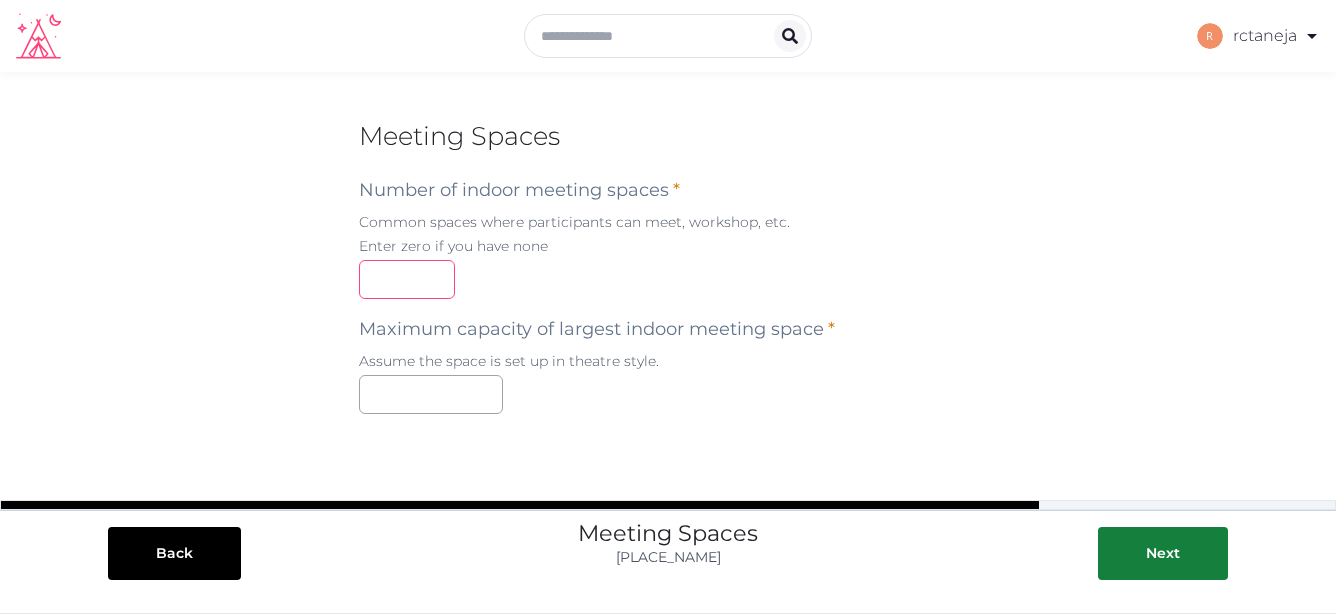 type on "*" 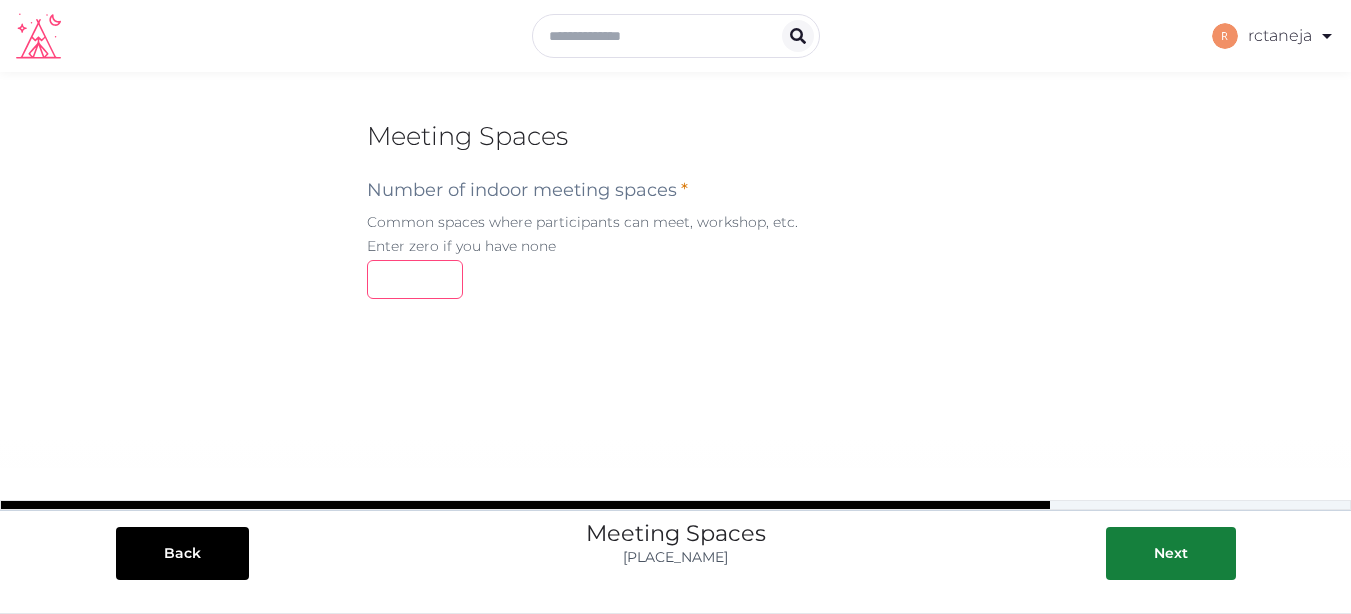 type on "*" 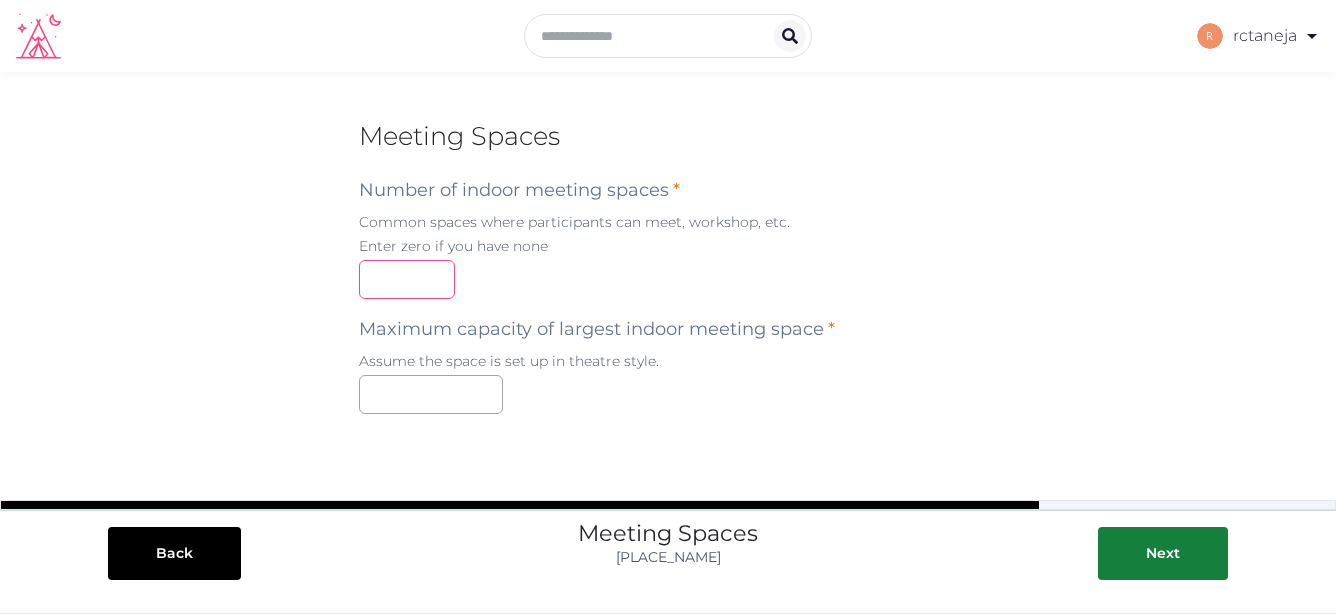 type on "**" 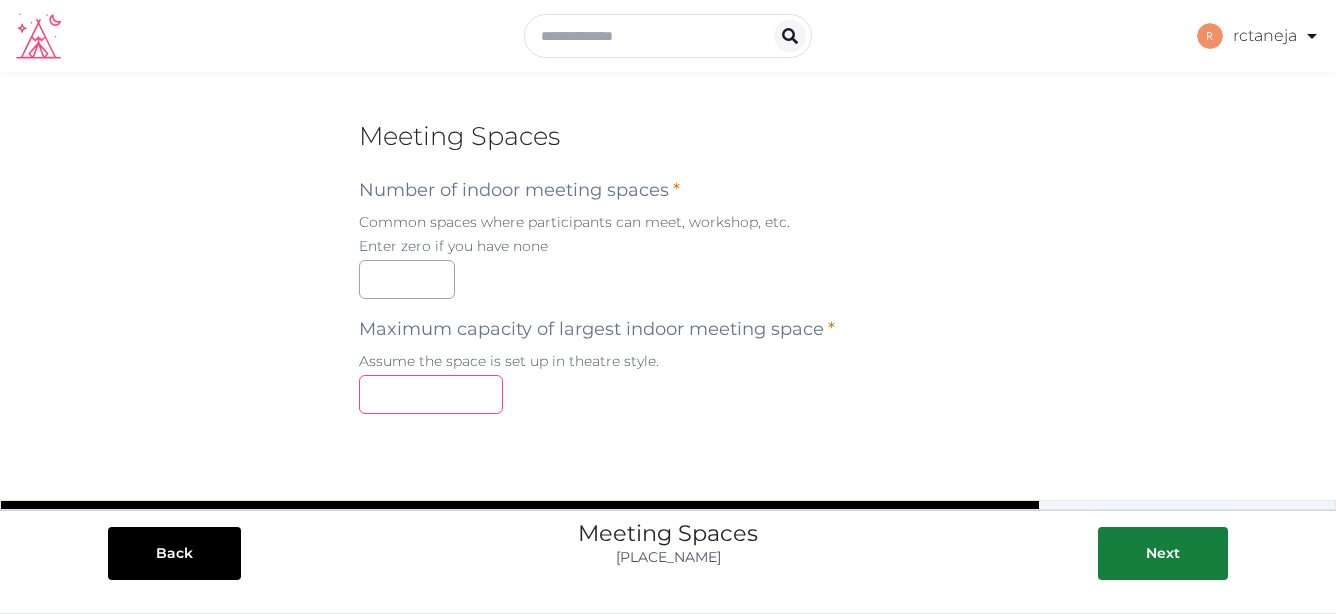 click at bounding box center (431, 394) 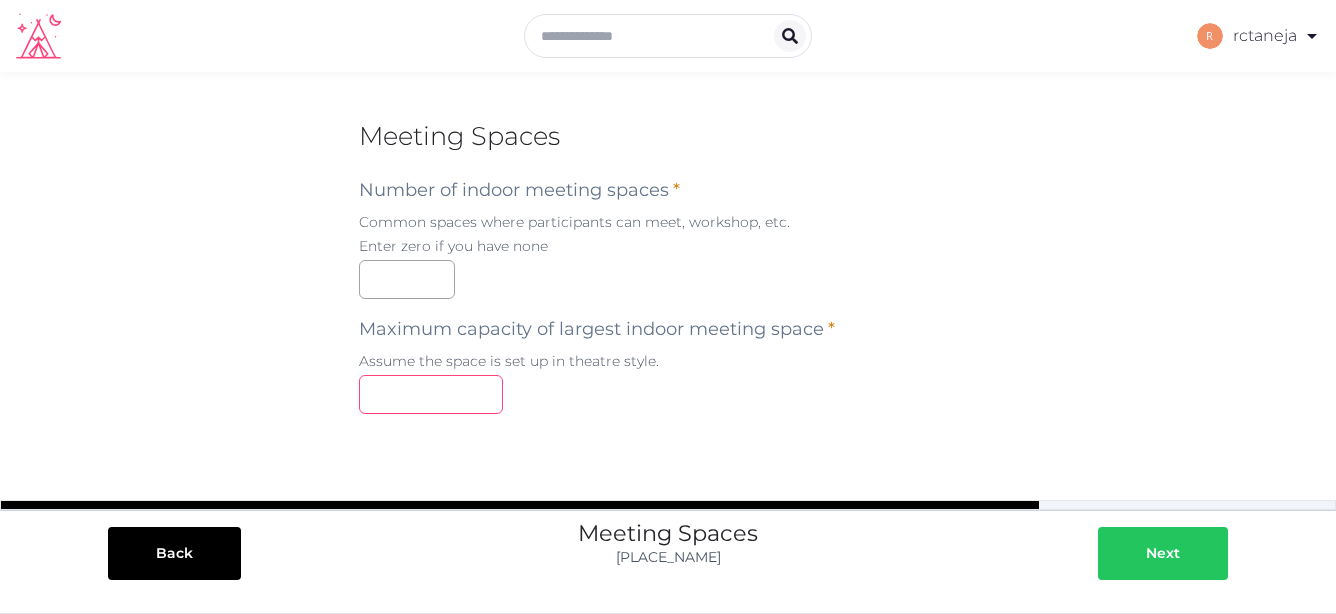 type on "**" 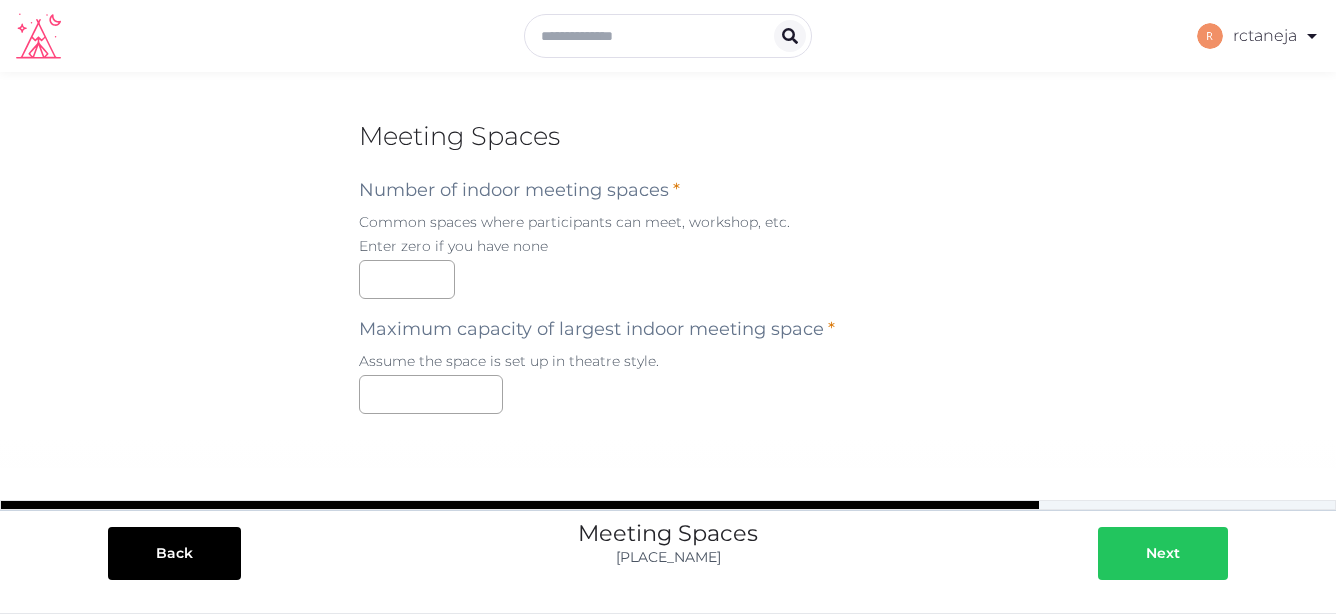 click on "Next" at bounding box center (1163, 553) 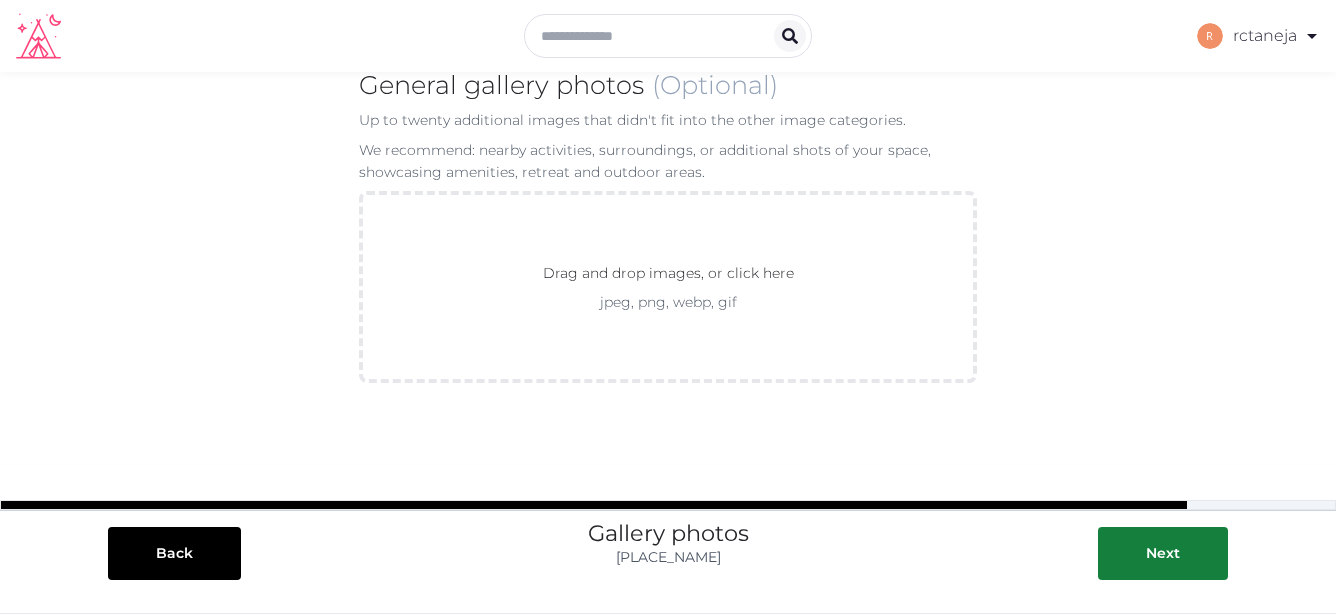 scroll, scrollTop: 55, scrollLeft: 0, axis: vertical 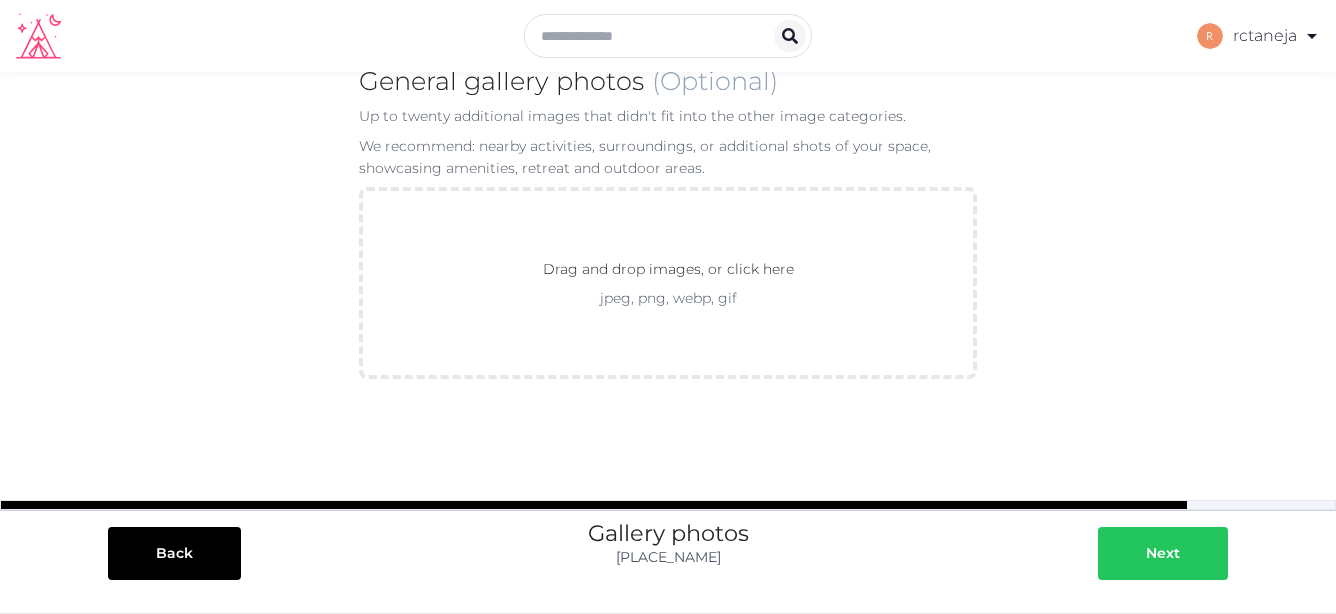 click on "Next" at bounding box center (1163, 553) 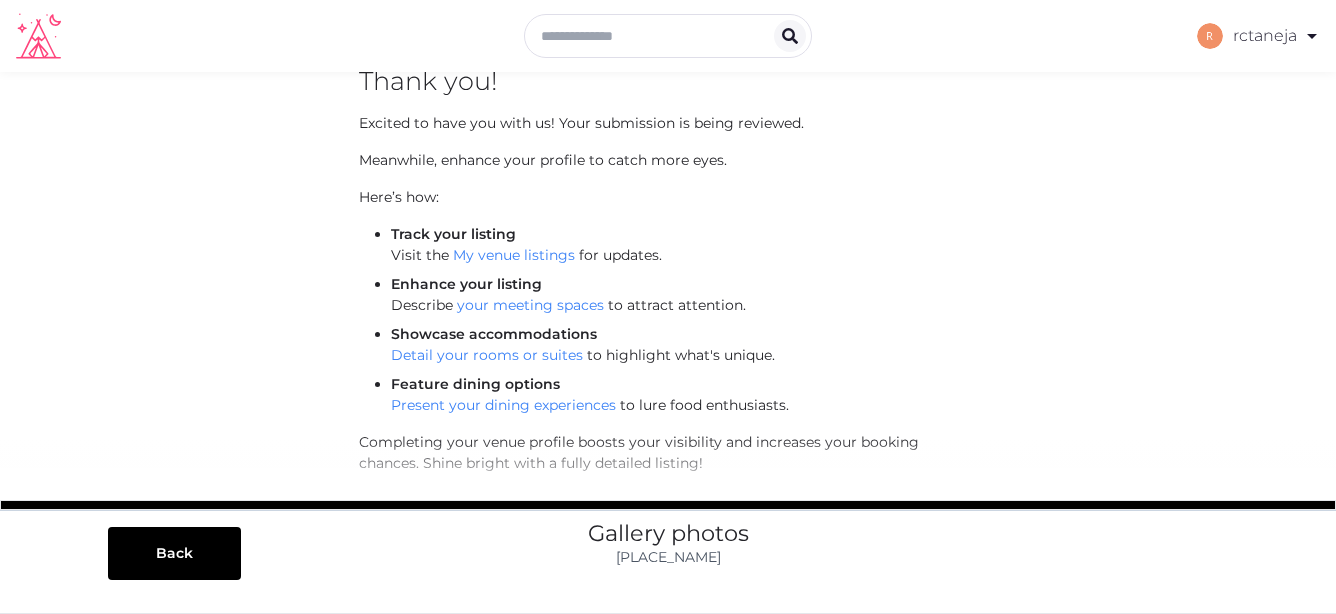 scroll, scrollTop: 0, scrollLeft: 0, axis: both 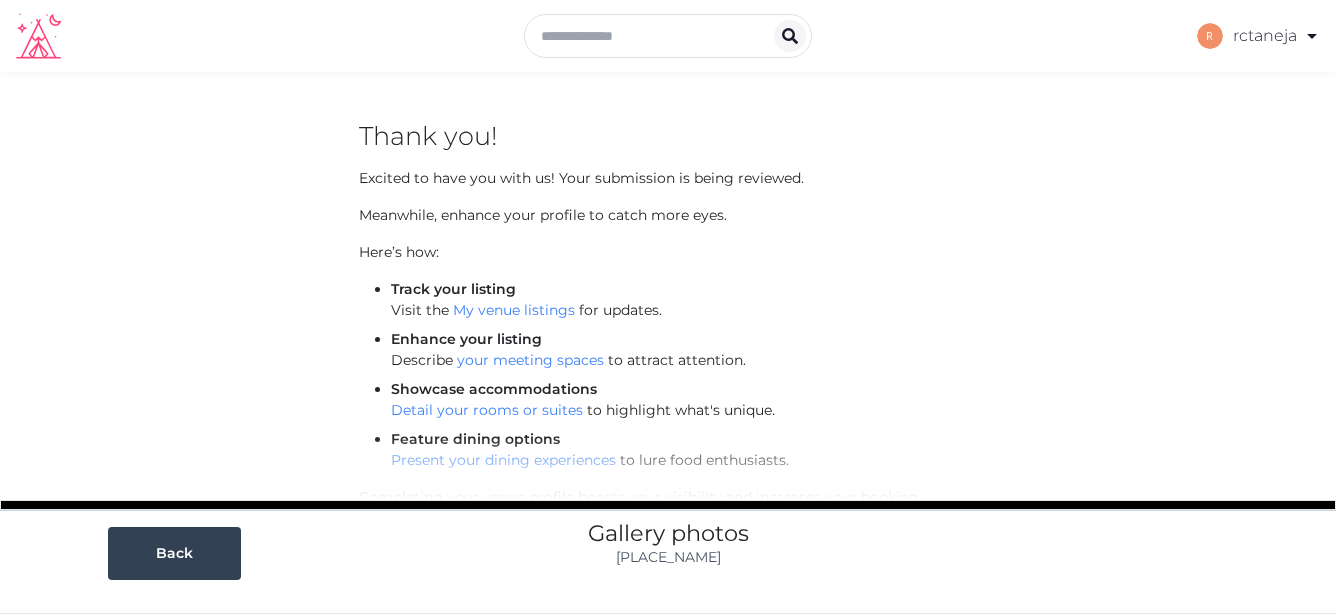 click on "Back" at bounding box center [174, 553] 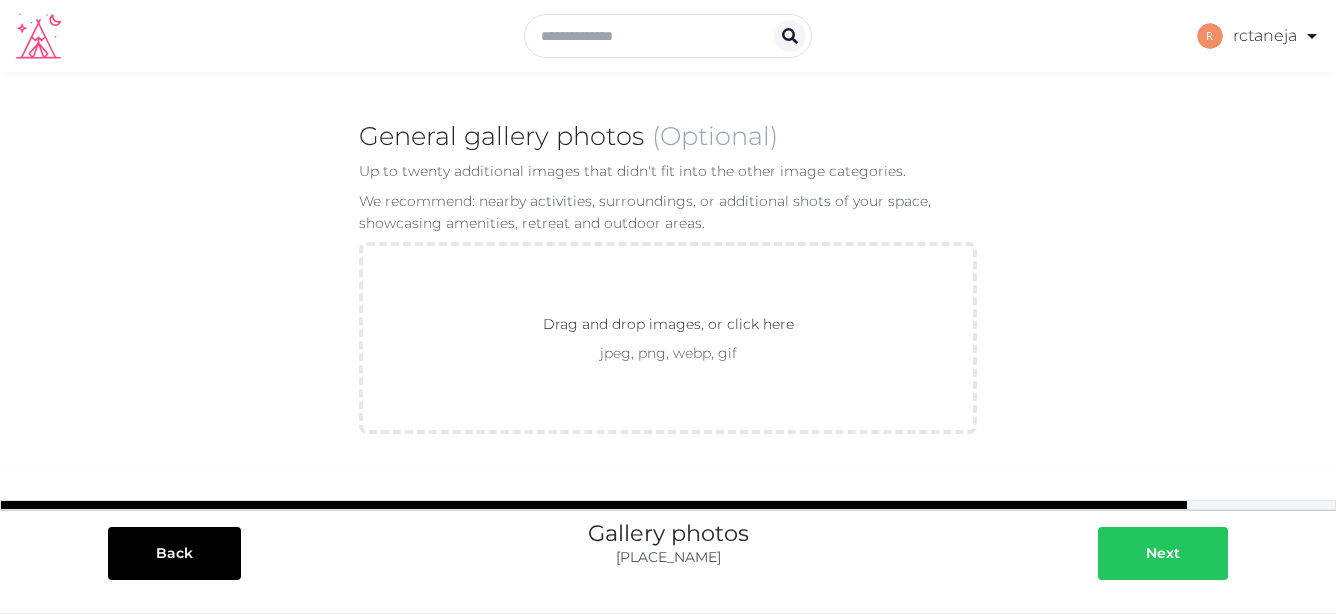 click on "Next" at bounding box center (1163, 553) 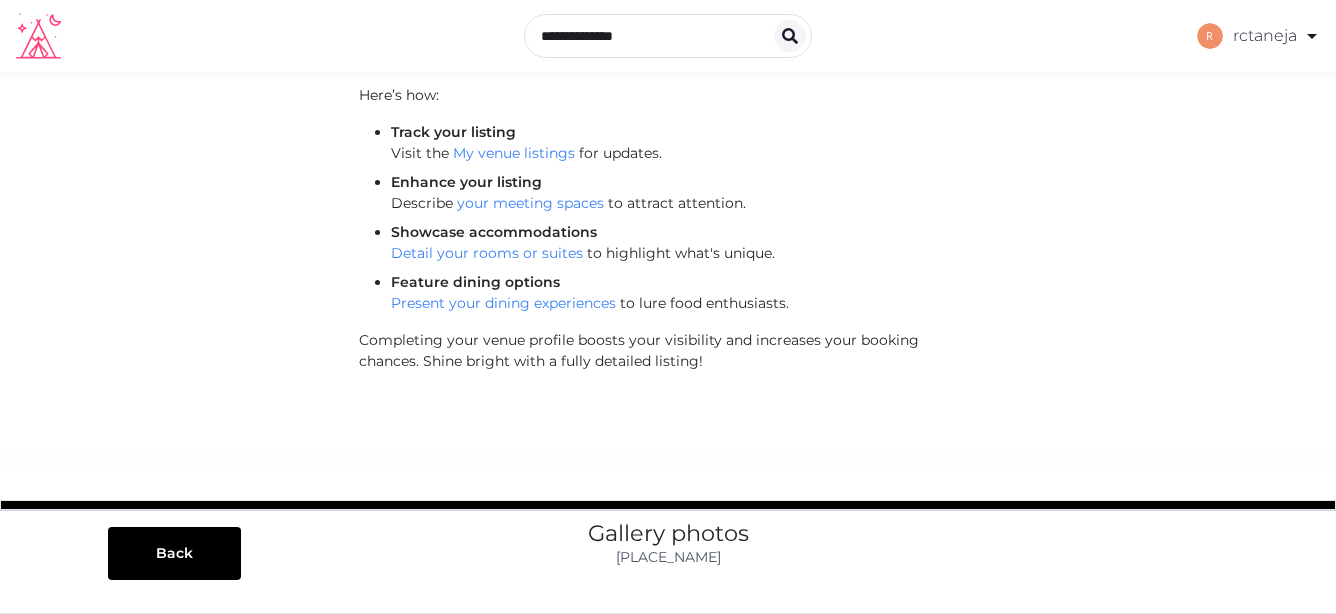 scroll, scrollTop: 172, scrollLeft: 0, axis: vertical 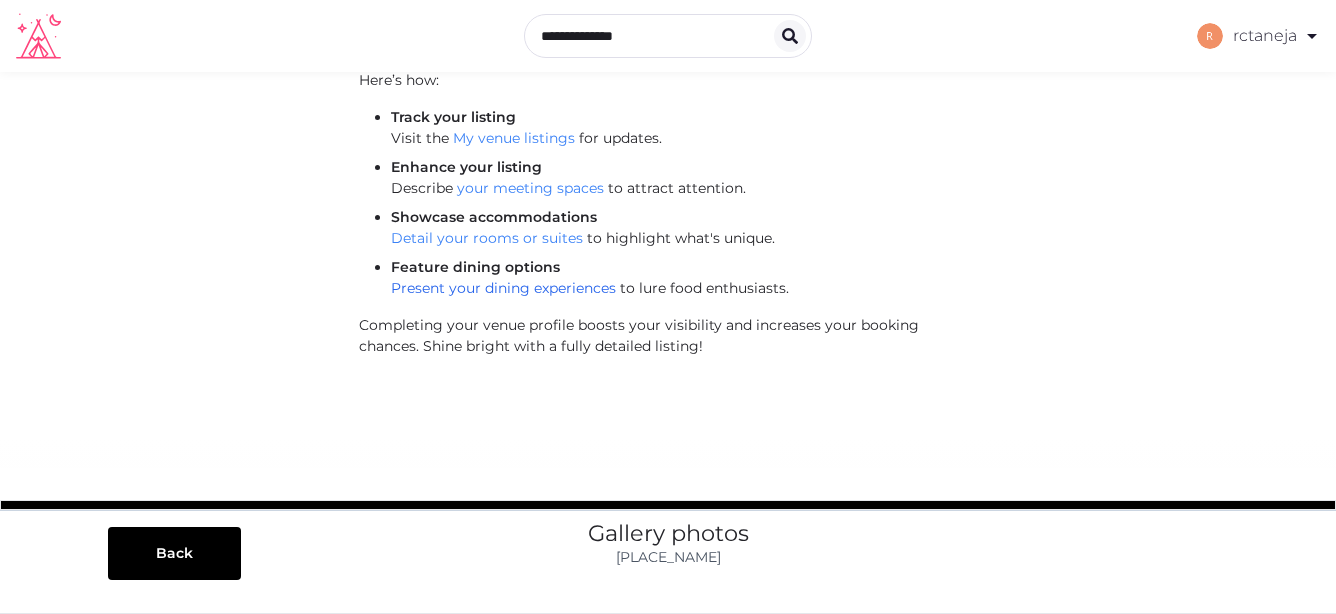 click on "Present your dining experiences" at bounding box center [503, 288] 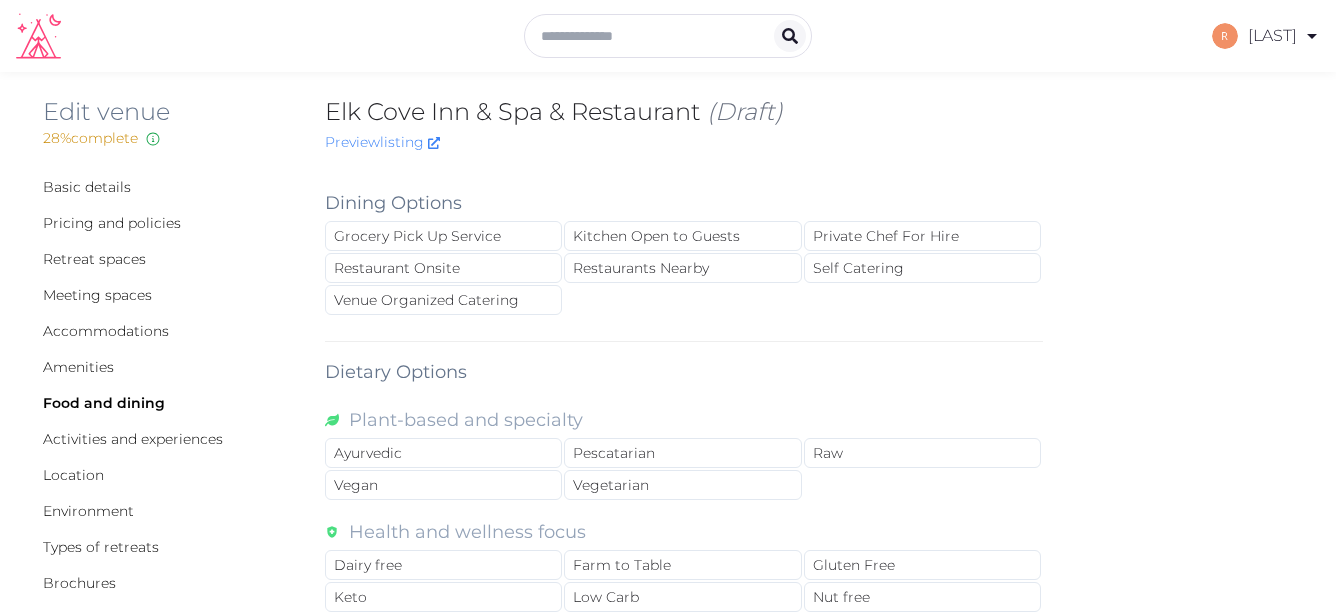 scroll, scrollTop: 0, scrollLeft: 0, axis: both 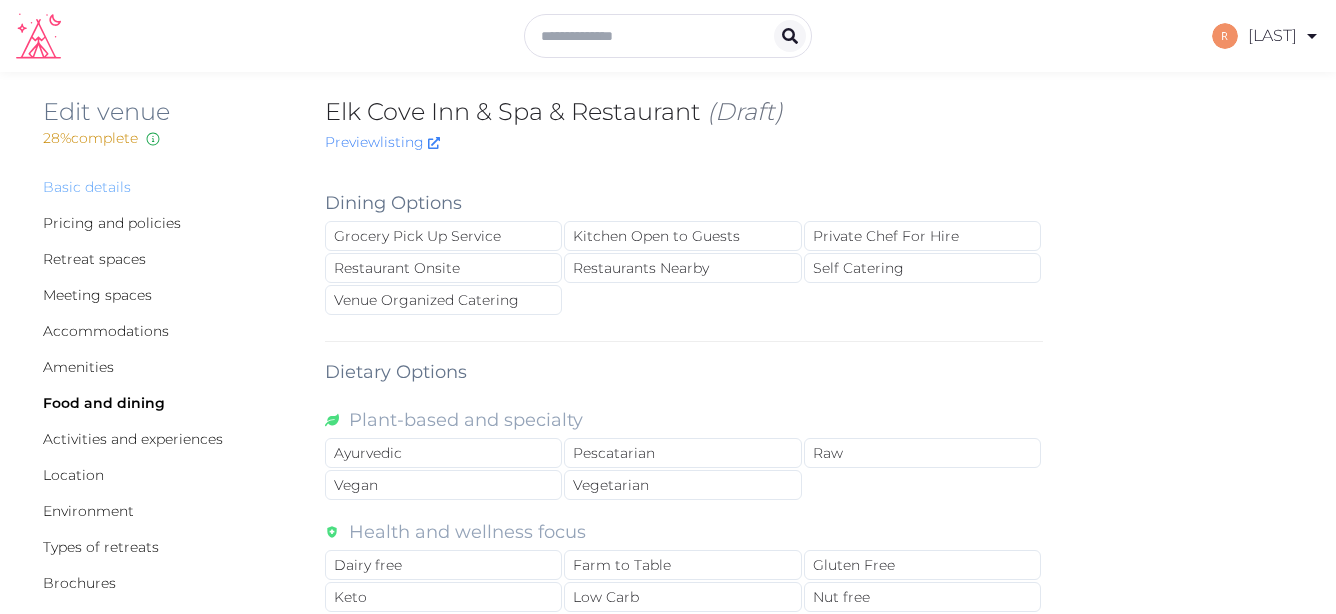 click on "Basic details" at bounding box center [87, 187] 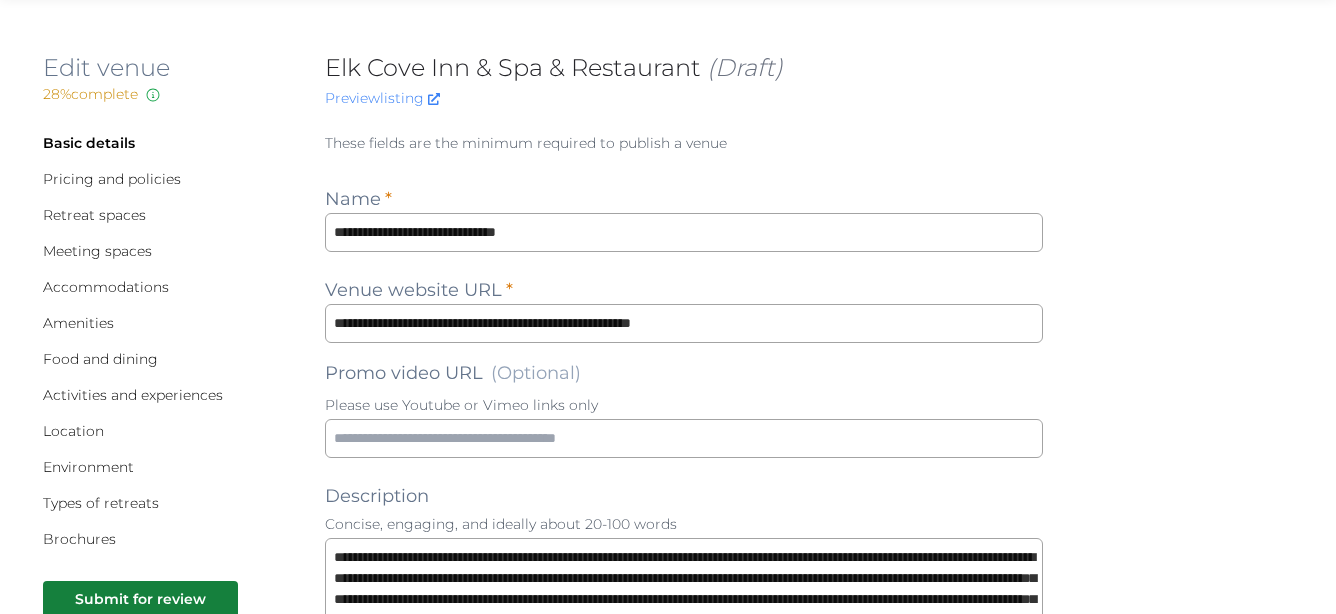 scroll, scrollTop: 0, scrollLeft: 0, axis: both 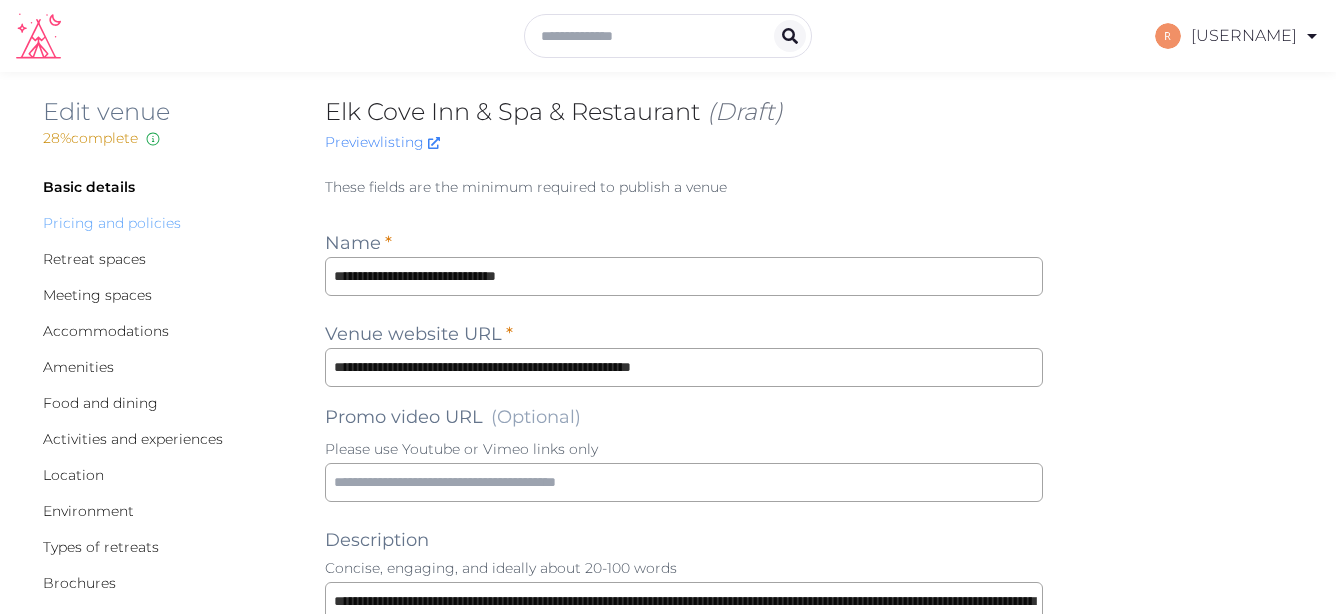 click on "Pricing and policies" at bounding box center [112, 223] 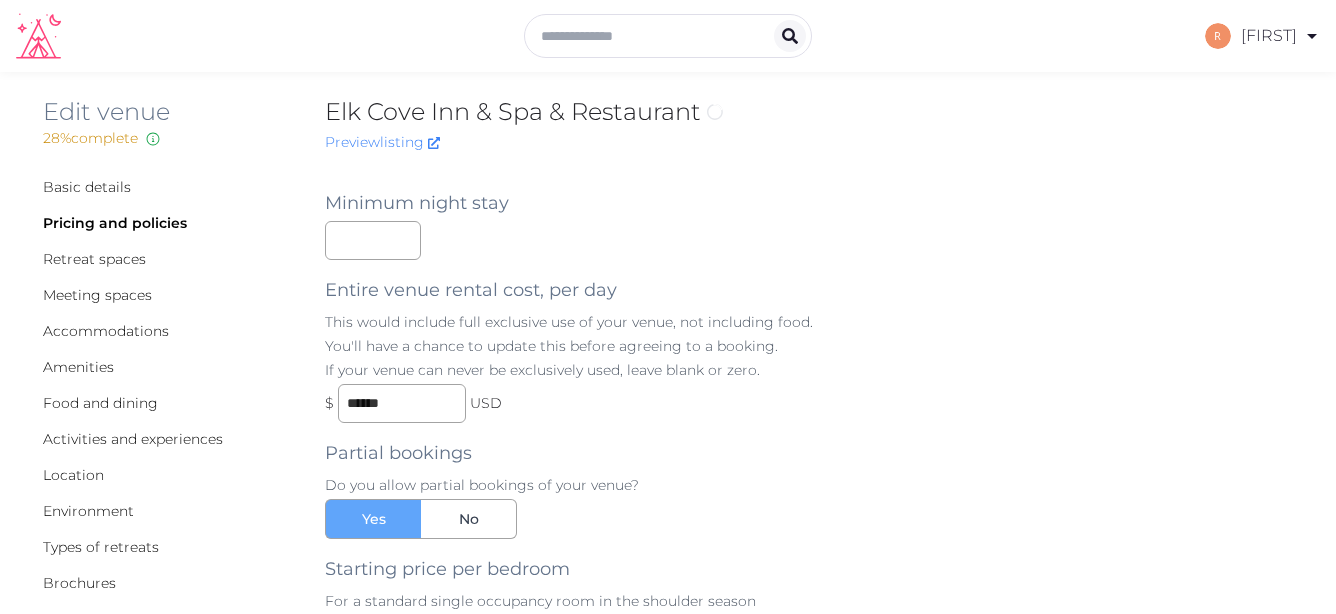 scroll, scrollTop: 0, scrollLeft: 0, axis: both 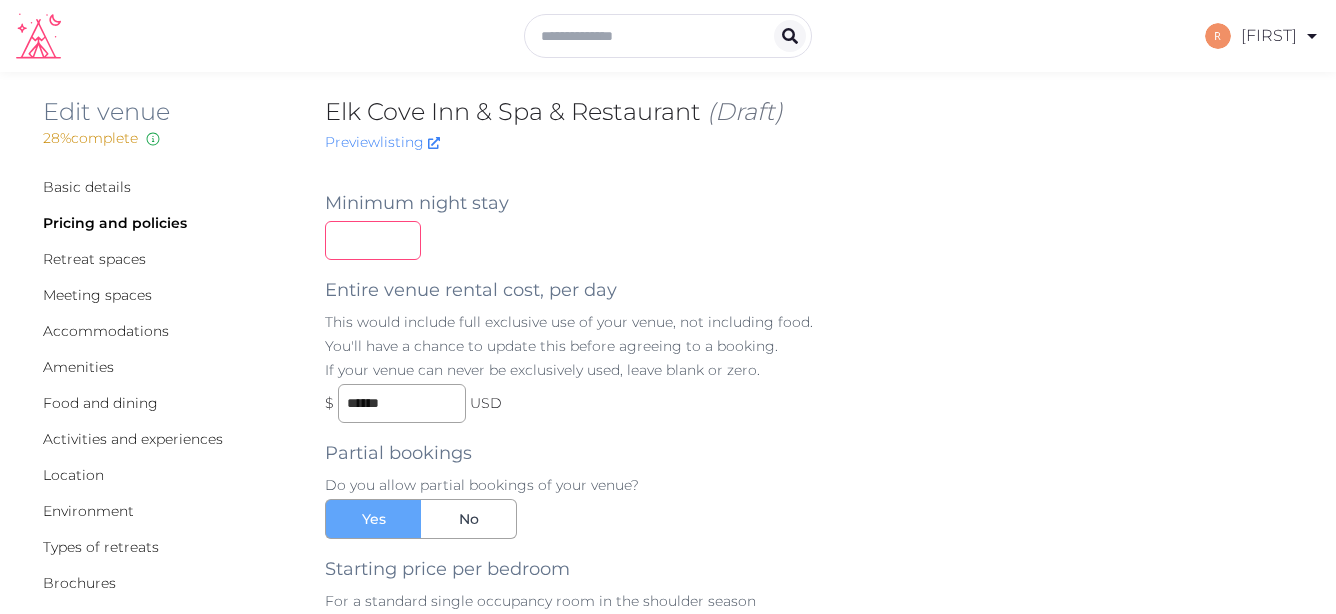 click at bounding box center (373, 240) 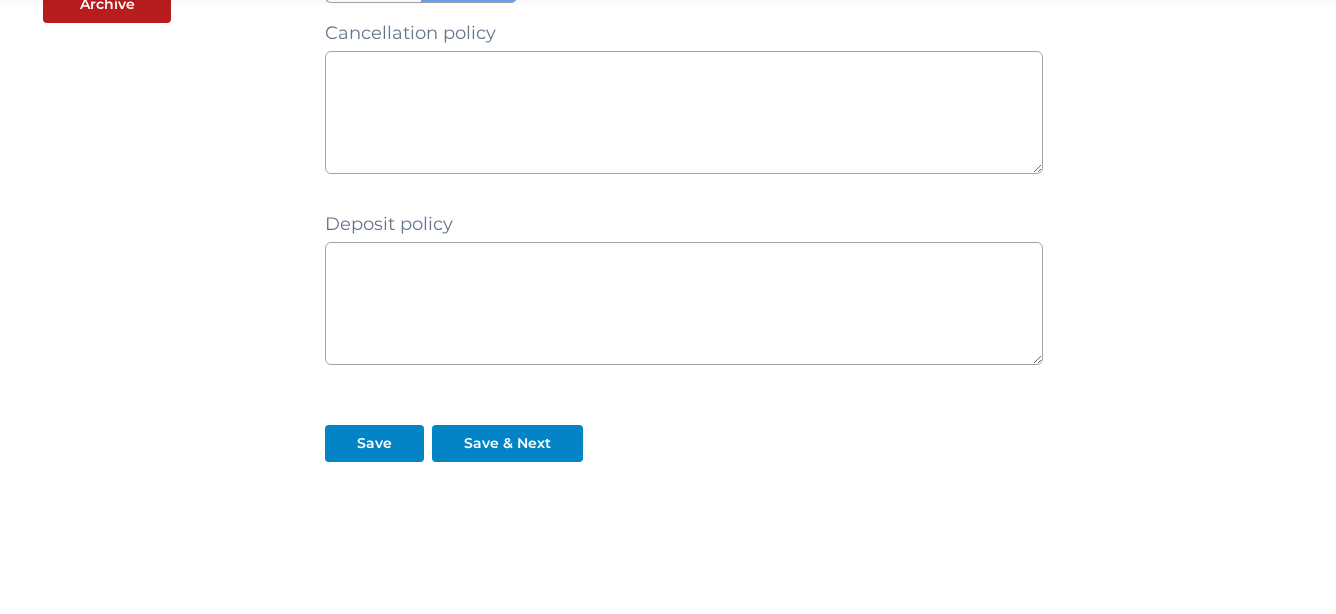 scroll, scrollTop: 760, scrollLeft: 0, axis: vertical 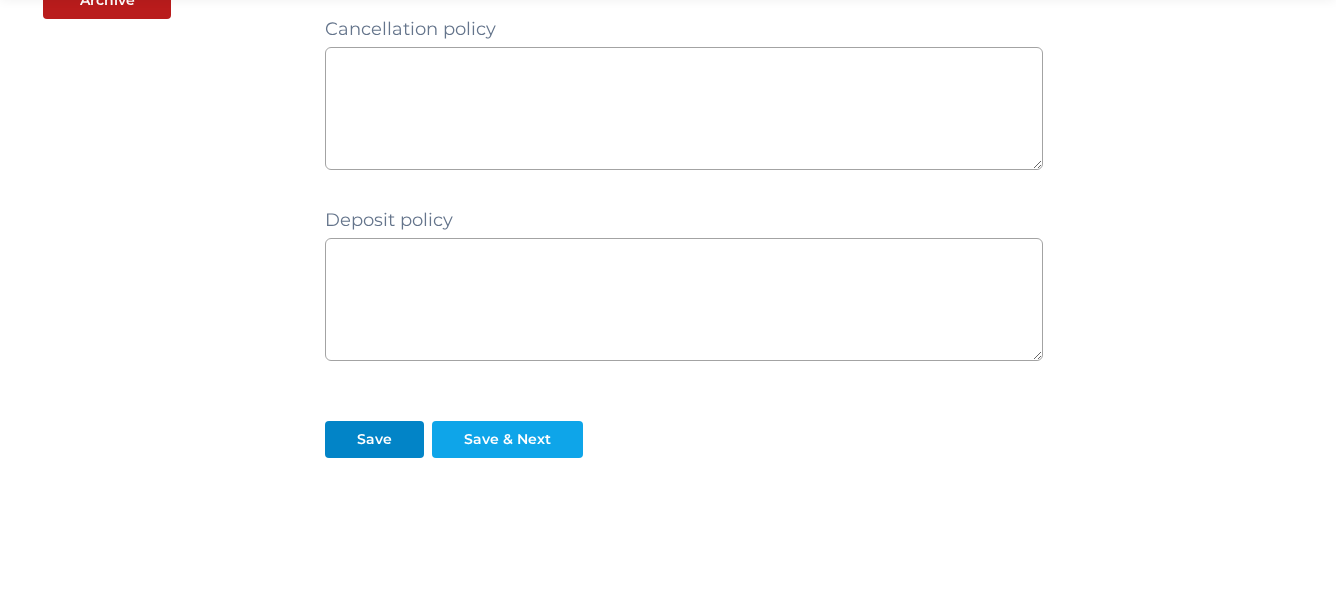 type on "*" 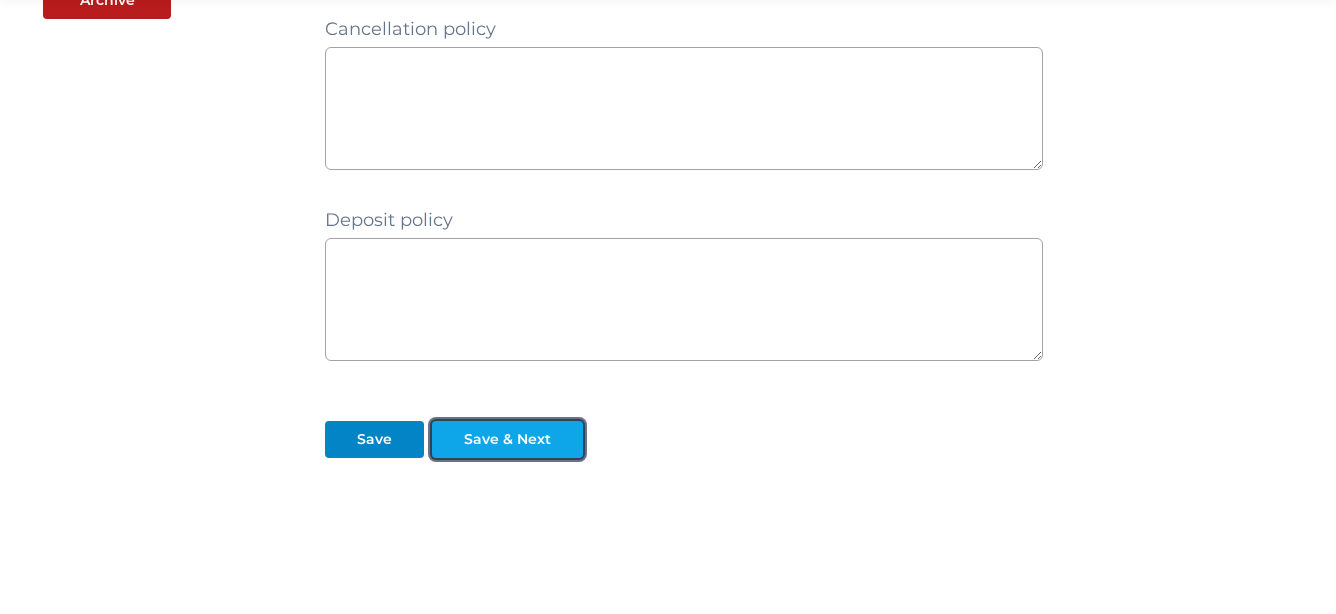 click on "Save & Next" at bounding box center [507, 439] 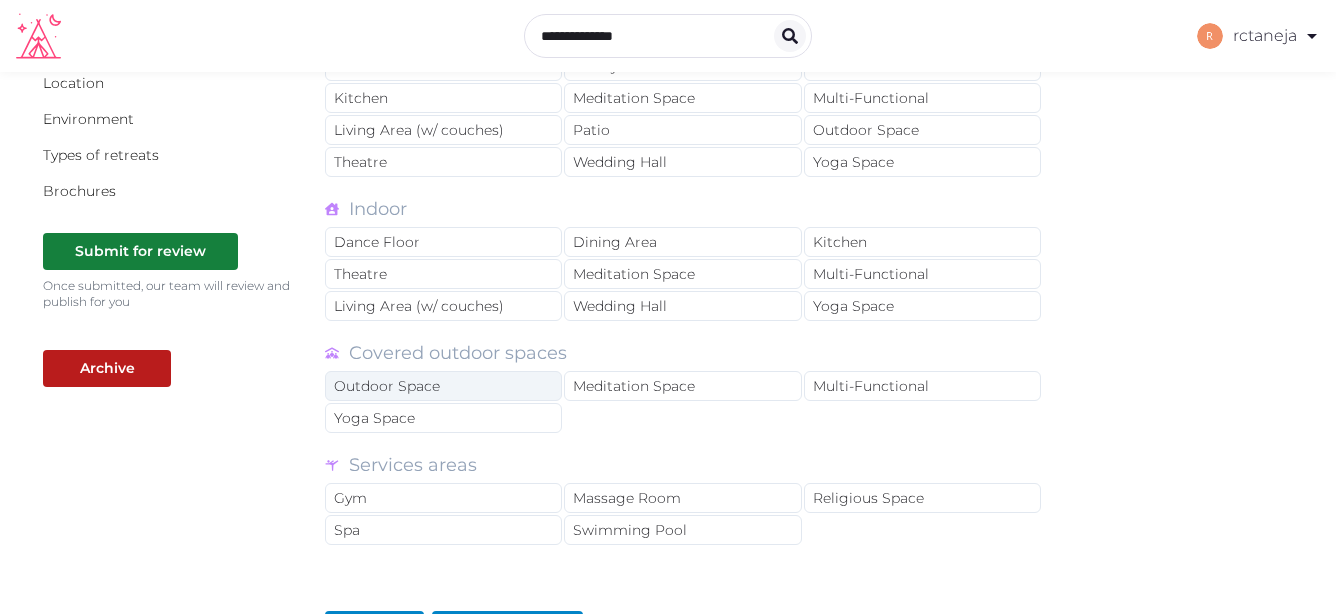 scroll, scrollTop: 399, scrollLeft: 0, axis: vertical 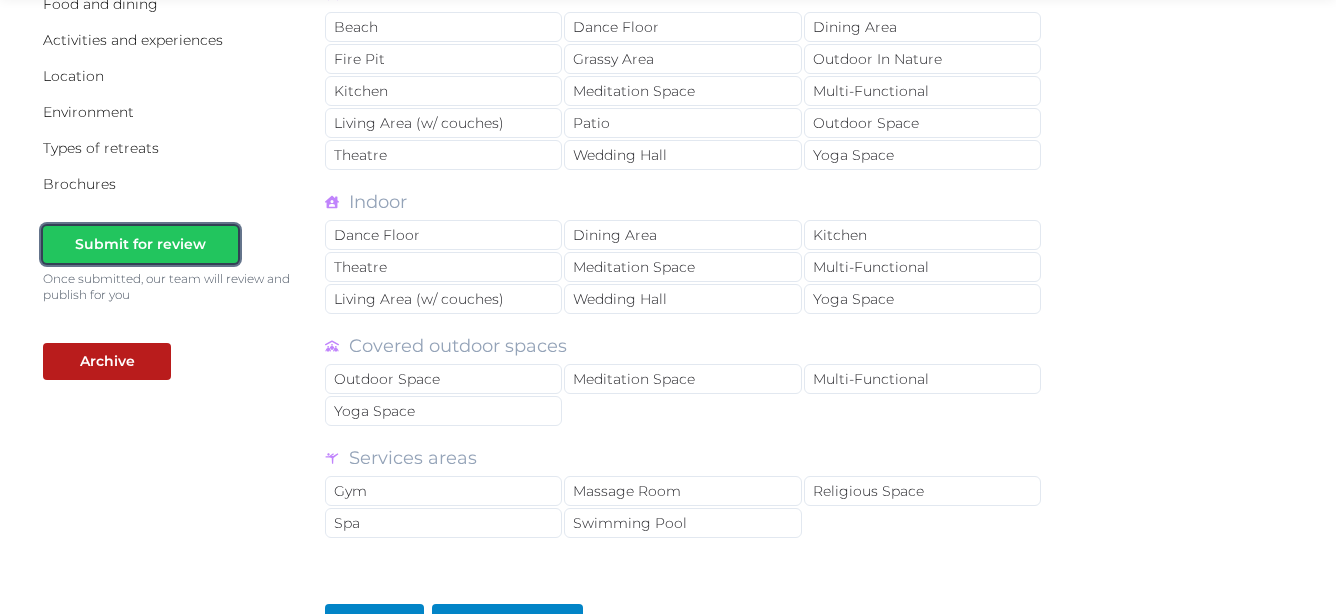 click on "Submit for review" at bounding box center (140, 244) 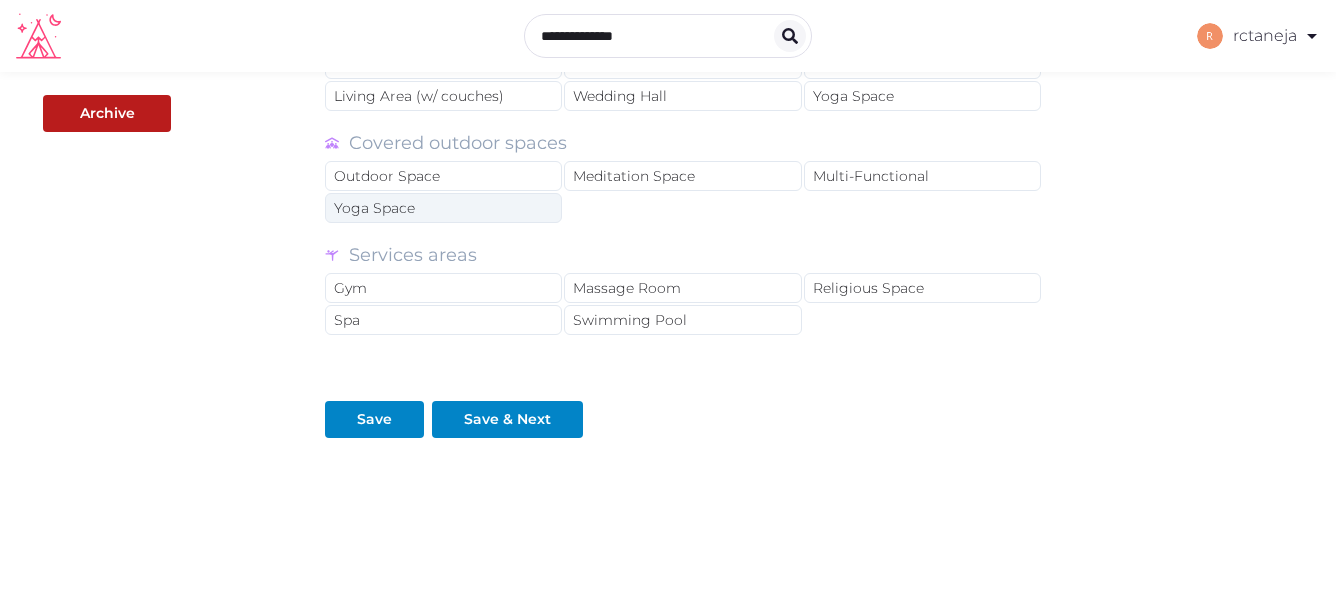 scroll, scrollTop: 618, scrollLeft: 0, axis: vertical 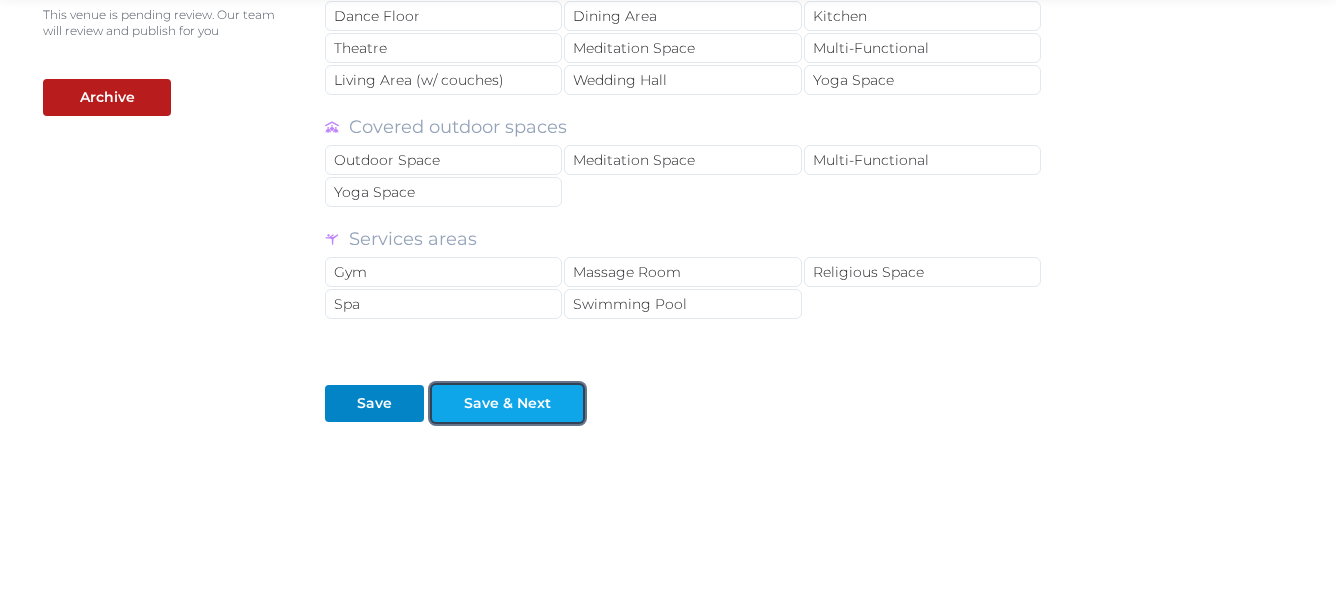 click on "Save & Next" at bounding box center (507, 403) 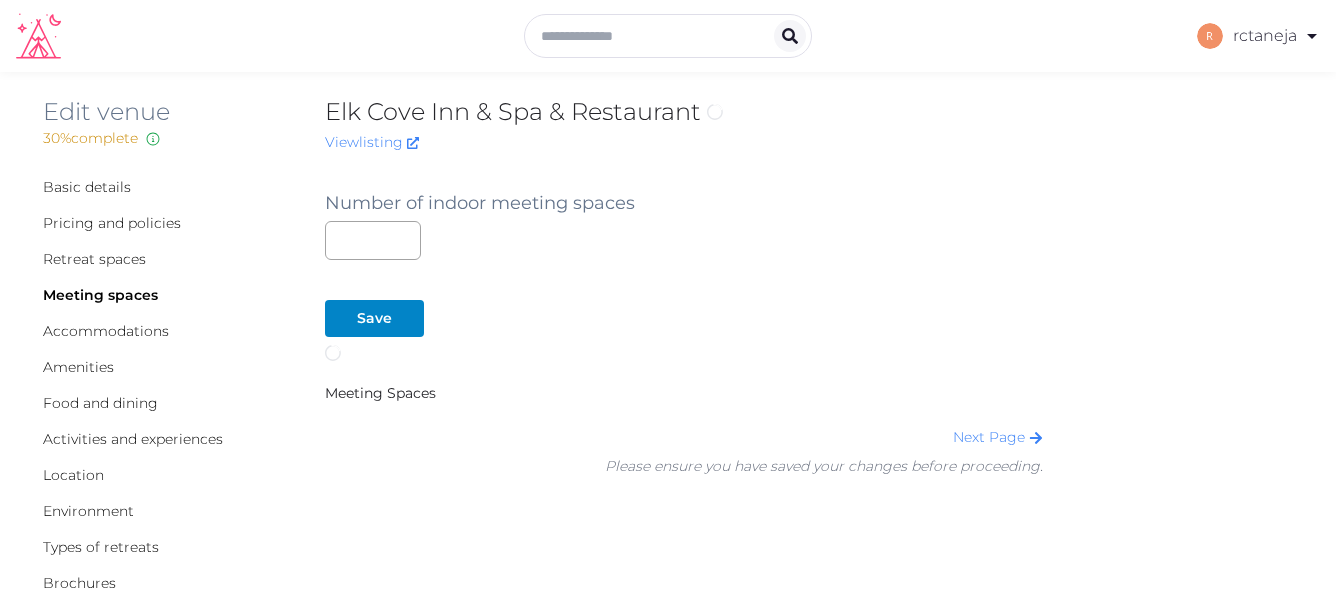scroll, scrollTop: 0, scrollLeft: 0, axis: both 